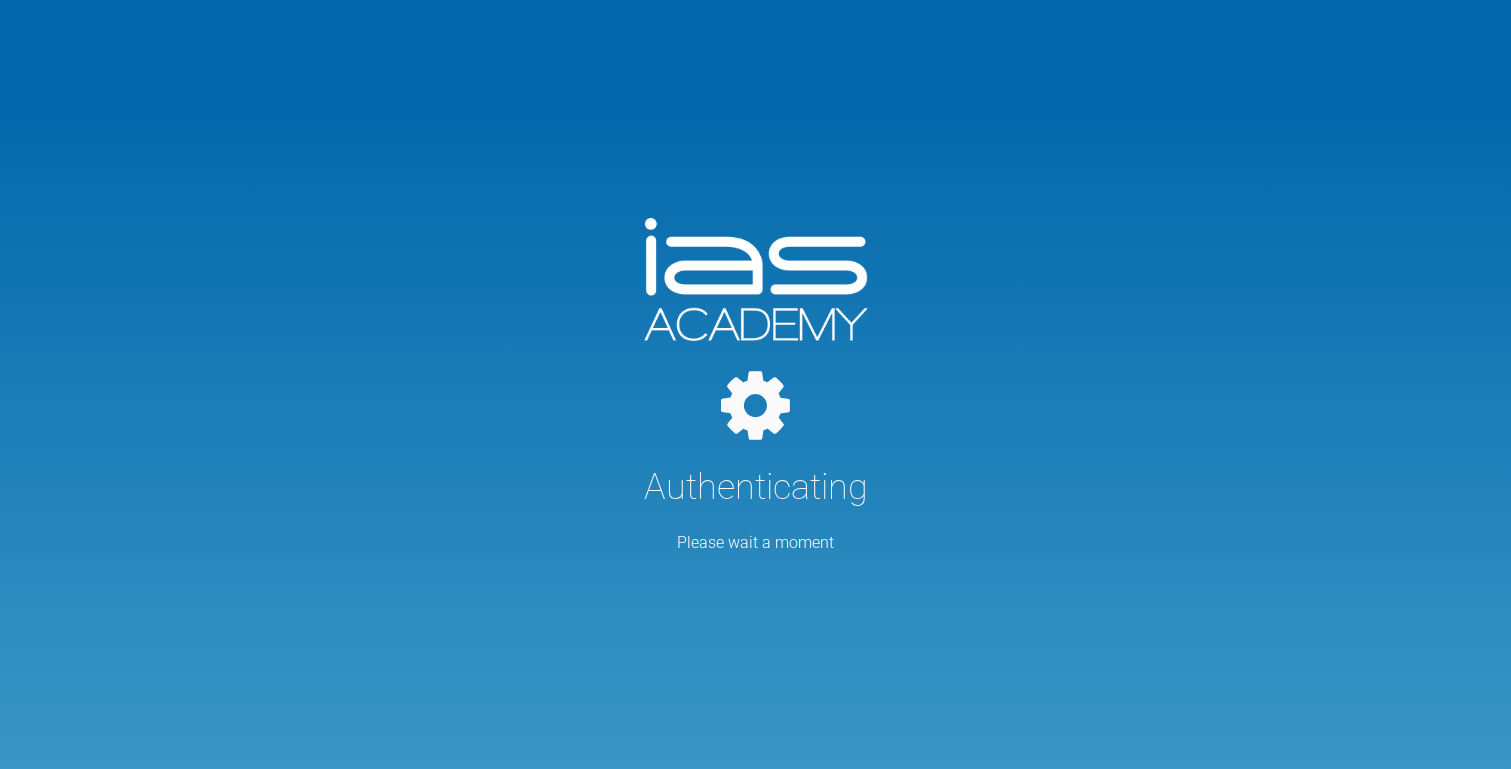 scroll, scrollTop: 0, scrollLeft: 0, axis: both 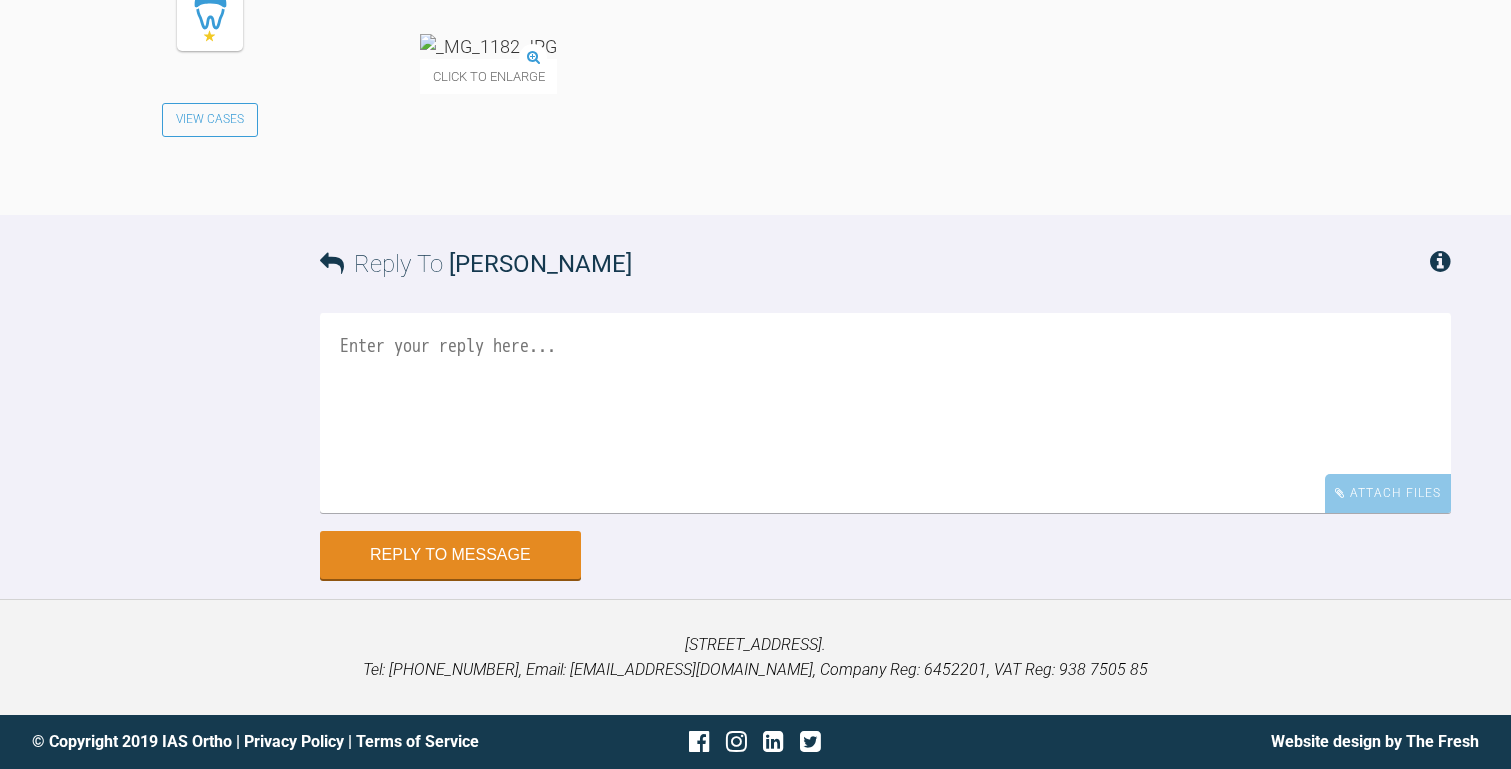 click at bounding box center [488, 46] 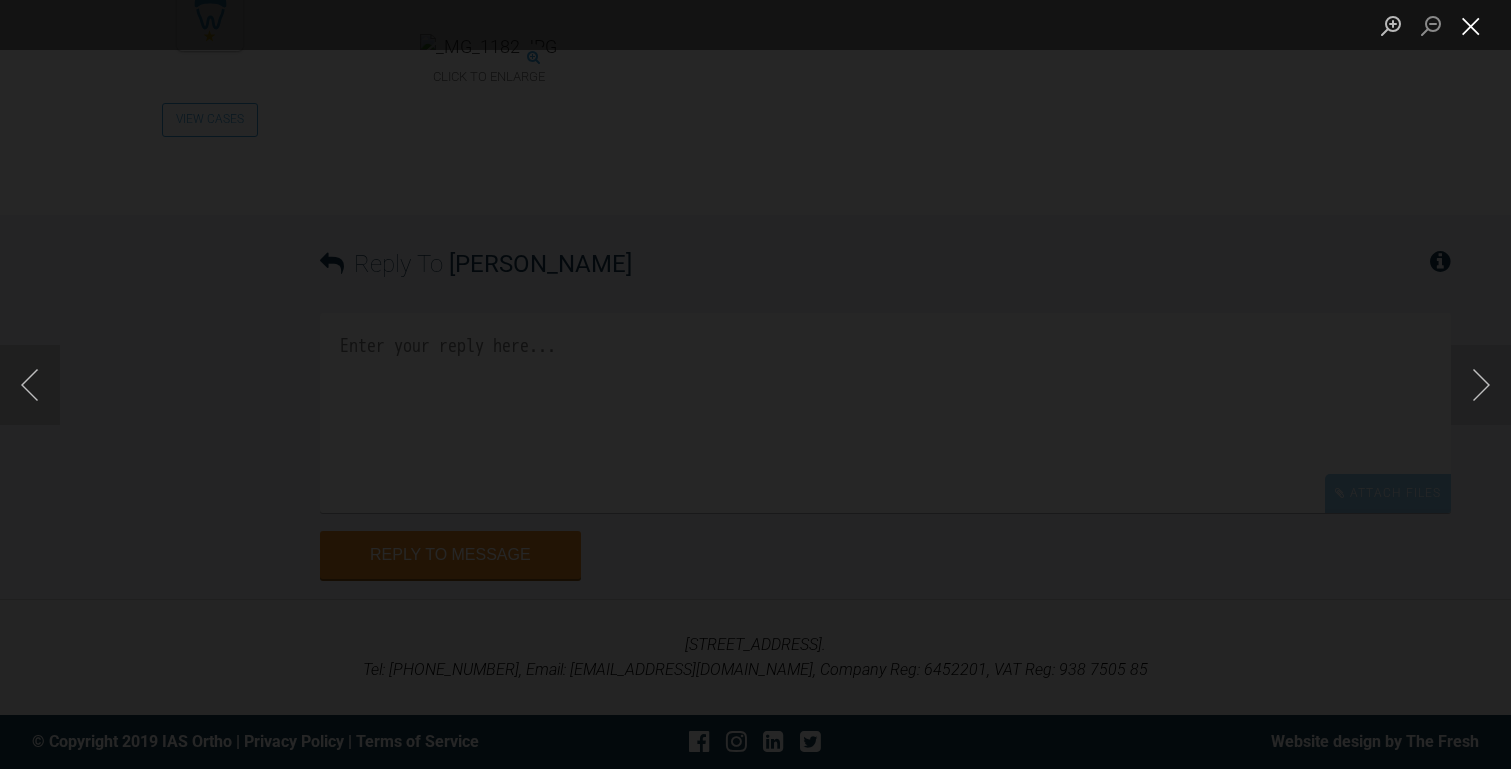 click at bounding box center [1471, 25] 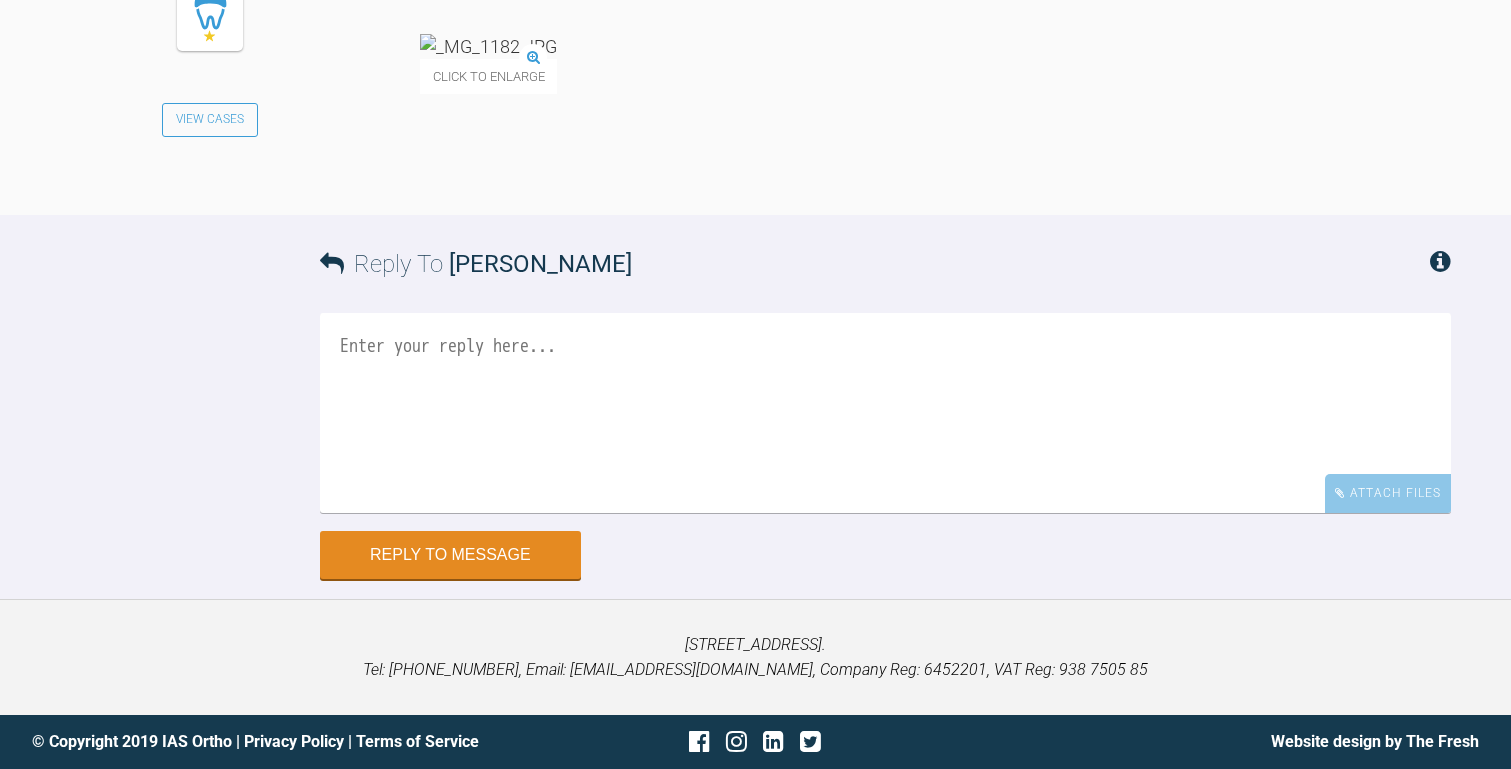 scroll, scrollTop: 41719, scrollLeft: 0, axis: vertical 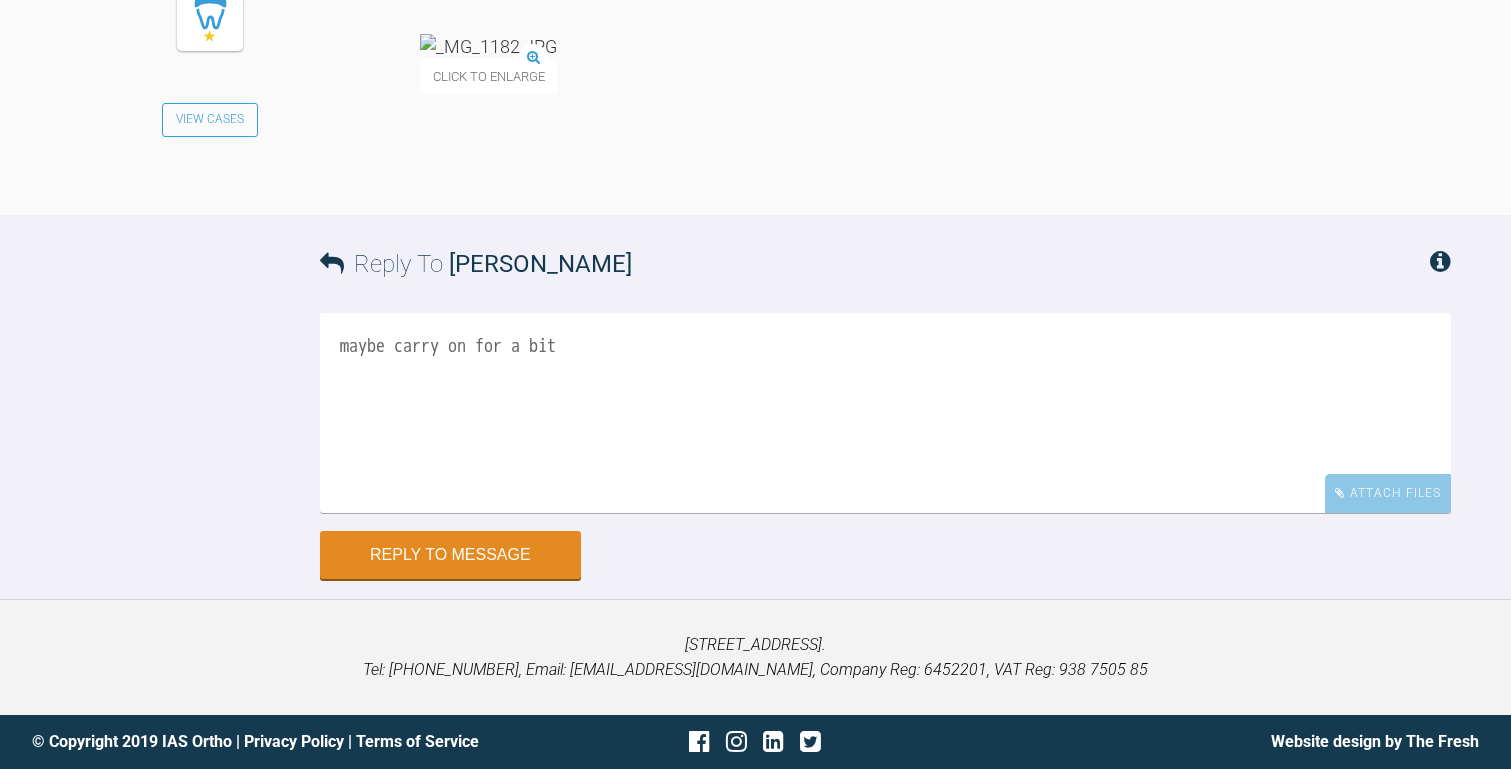 click on "maybe carry on for a bit" at bounding box center [885, 413] 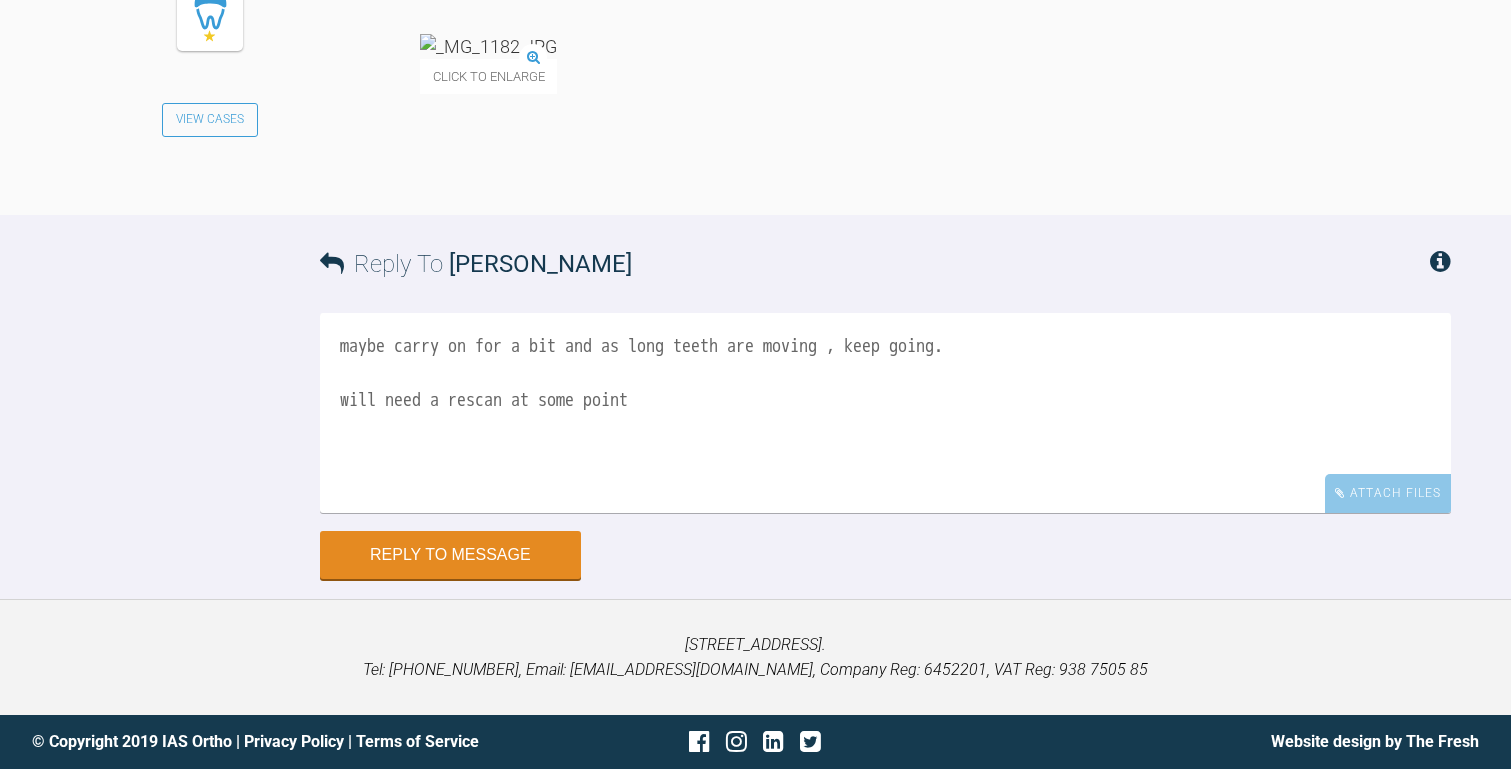 click on "maybe carry on for a bit and as long teeth are moving , keep going.
will need a rescan at some point" at bounding box center [885, 413] 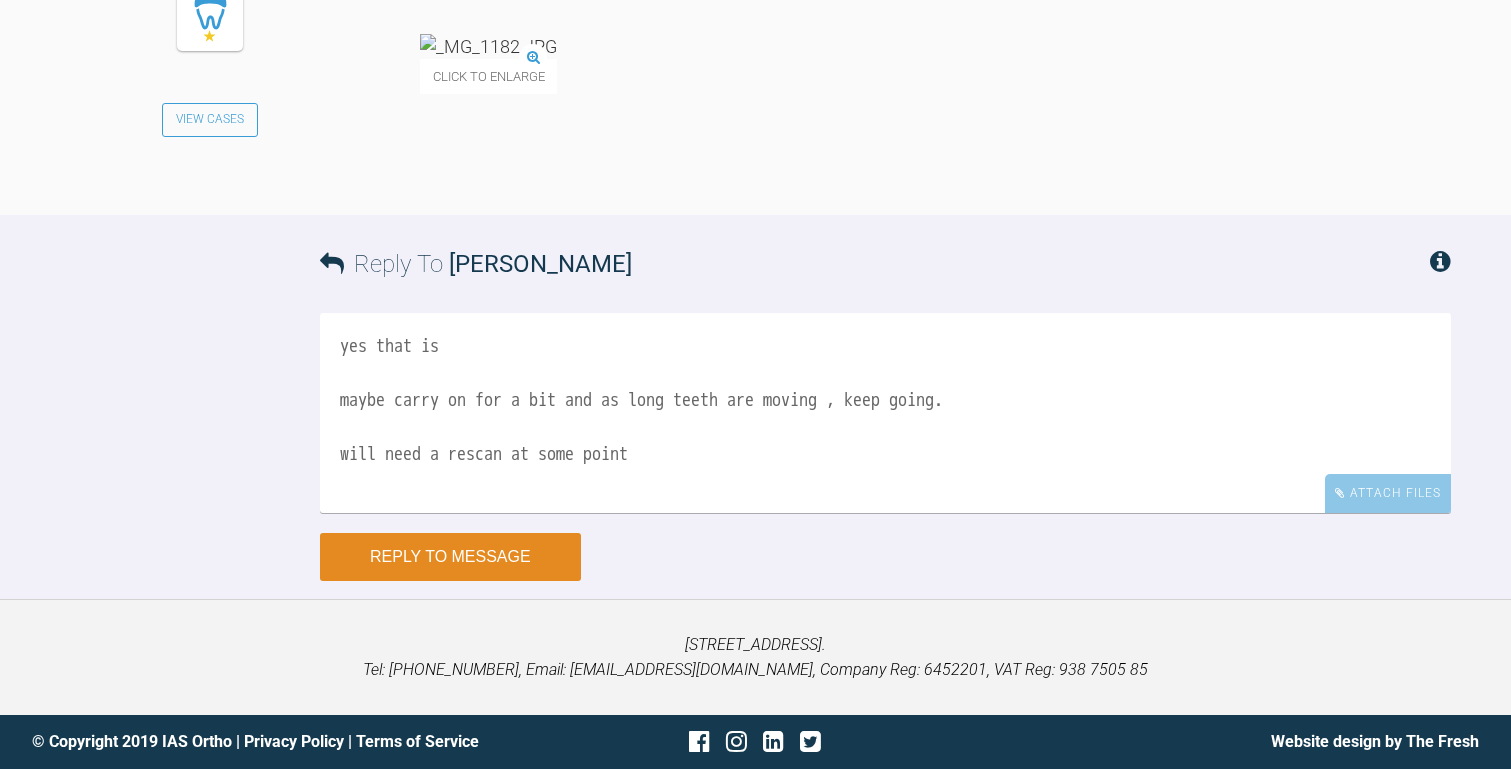 type on "yes that is
maybe carry on for a bit and as long teeth are moving , keep going.
will need a rescan at some point" 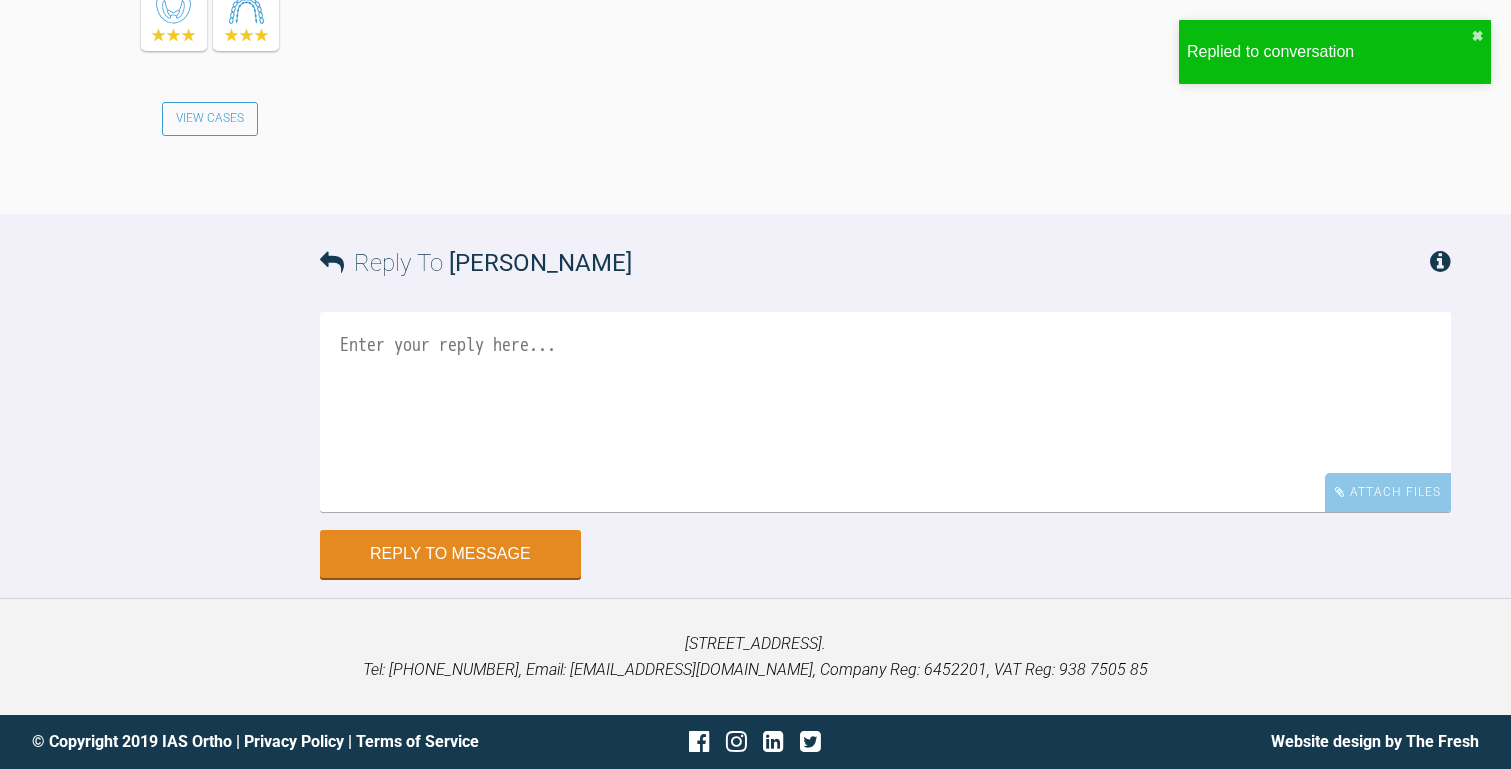 scroll, scrollTop: 42393, scrollLeft: 0, axis: vertical 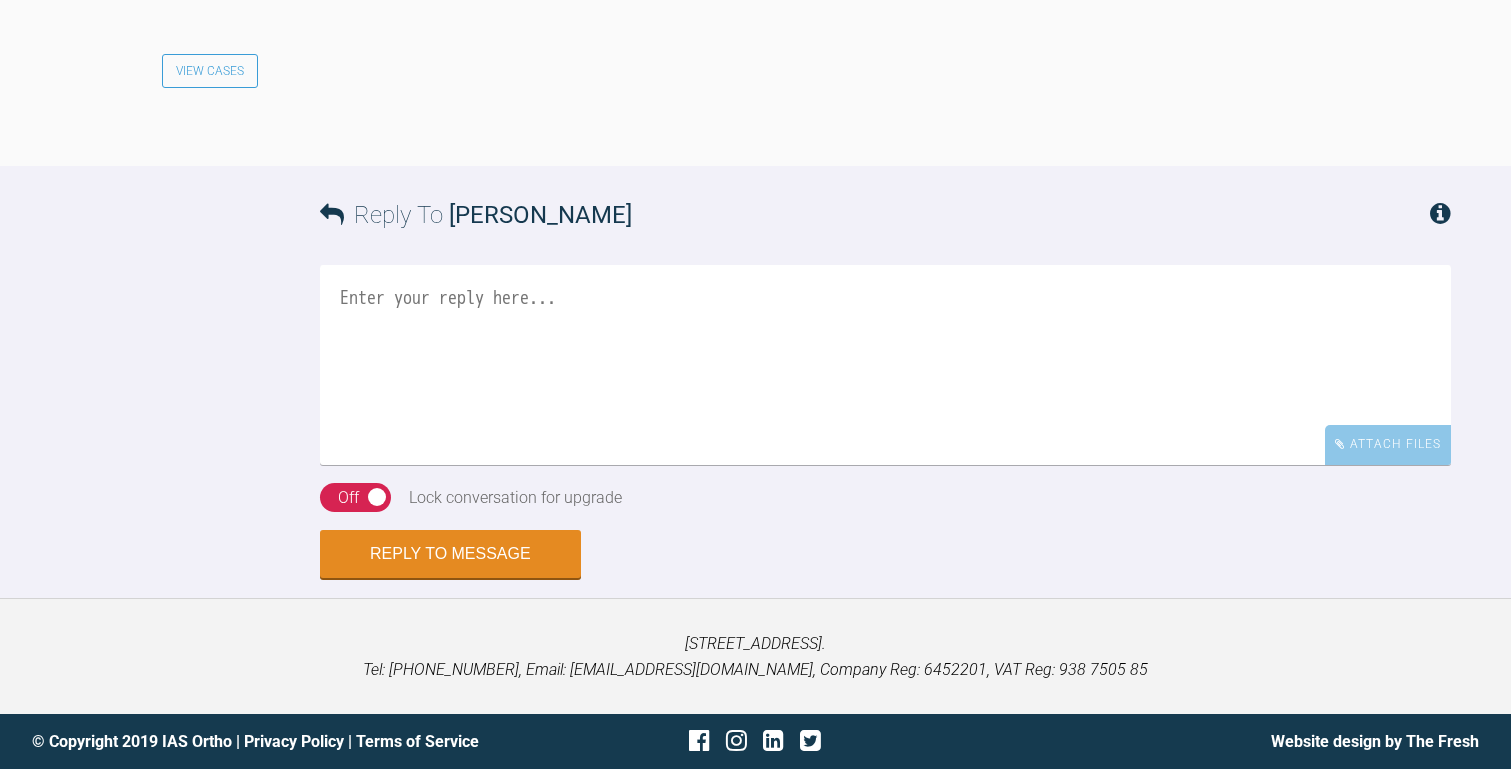click at bounding box center (885, 365) 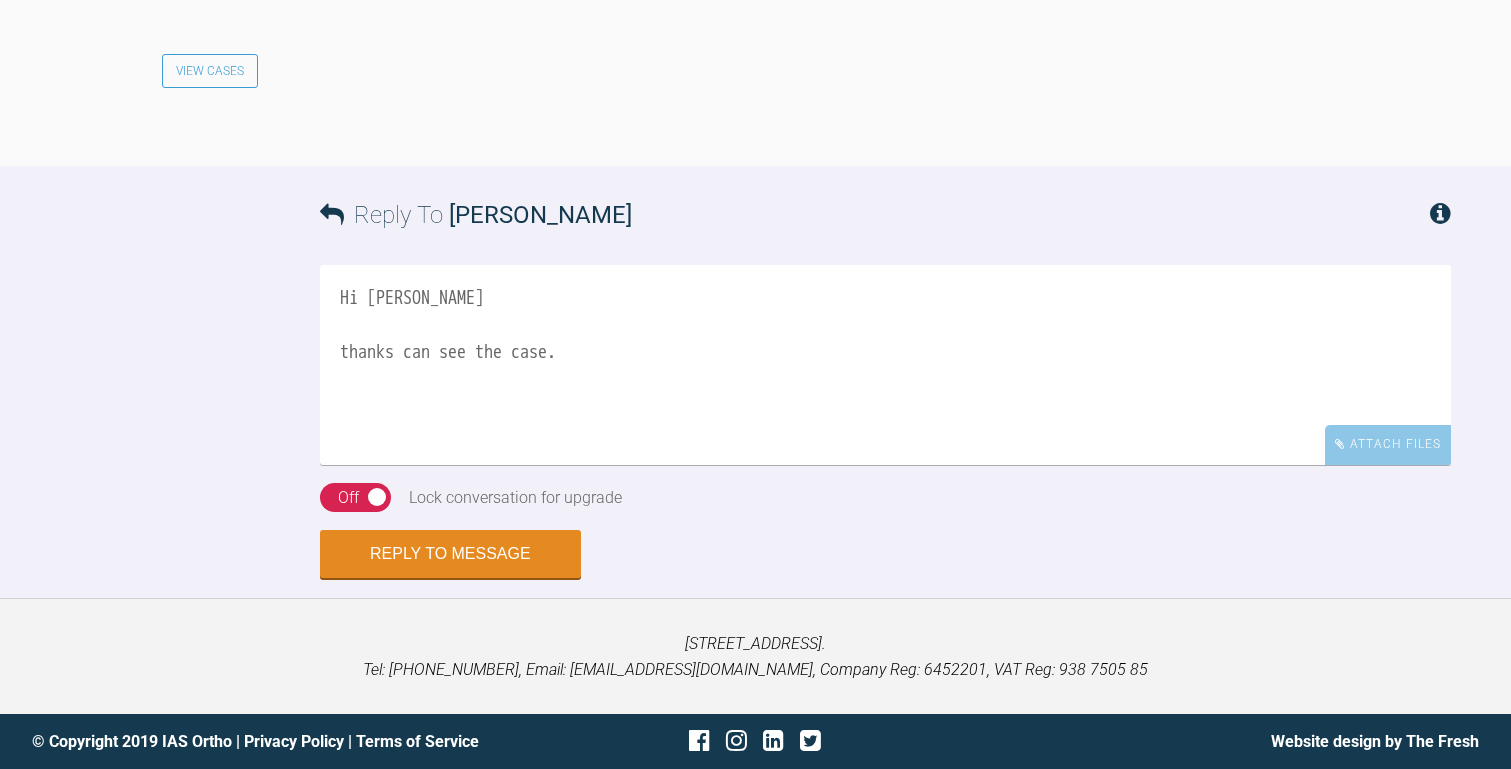 scroll, scrollTop: 6225, scrollLeft: 0, axis: vertical 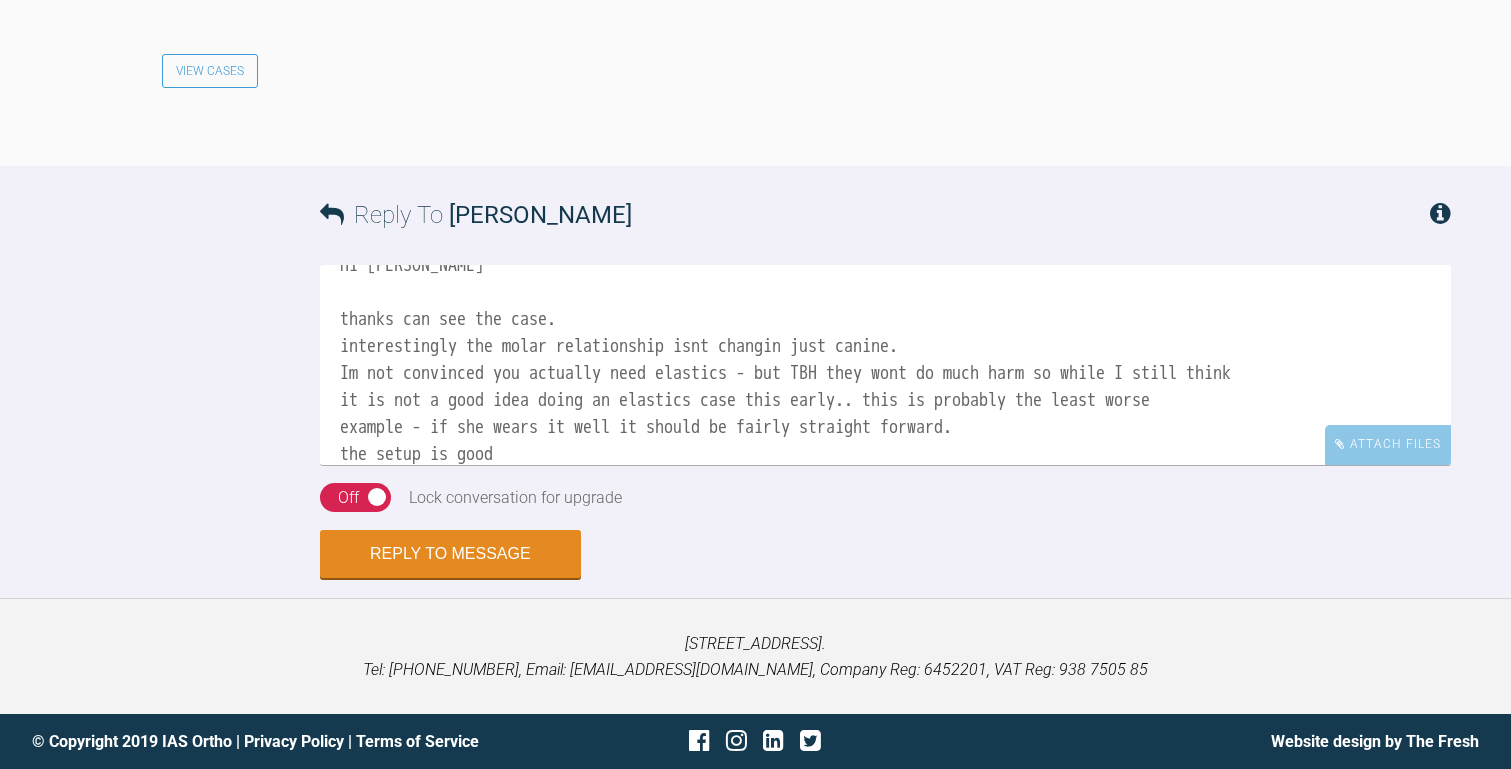 click on "Hi [PERSON_NAME]
thanks can see the case.
interestingly the molar relationship isnt changin just canine.
Im not convinced you actually need elastics - but TBH they wont do much harm so while I still think
it is not a good idea doing an elastics case this early.. this is probably the least worse
example - if she wears it well it should be fairly straight forward.
the setup is good" at bounding box center [885, 365] 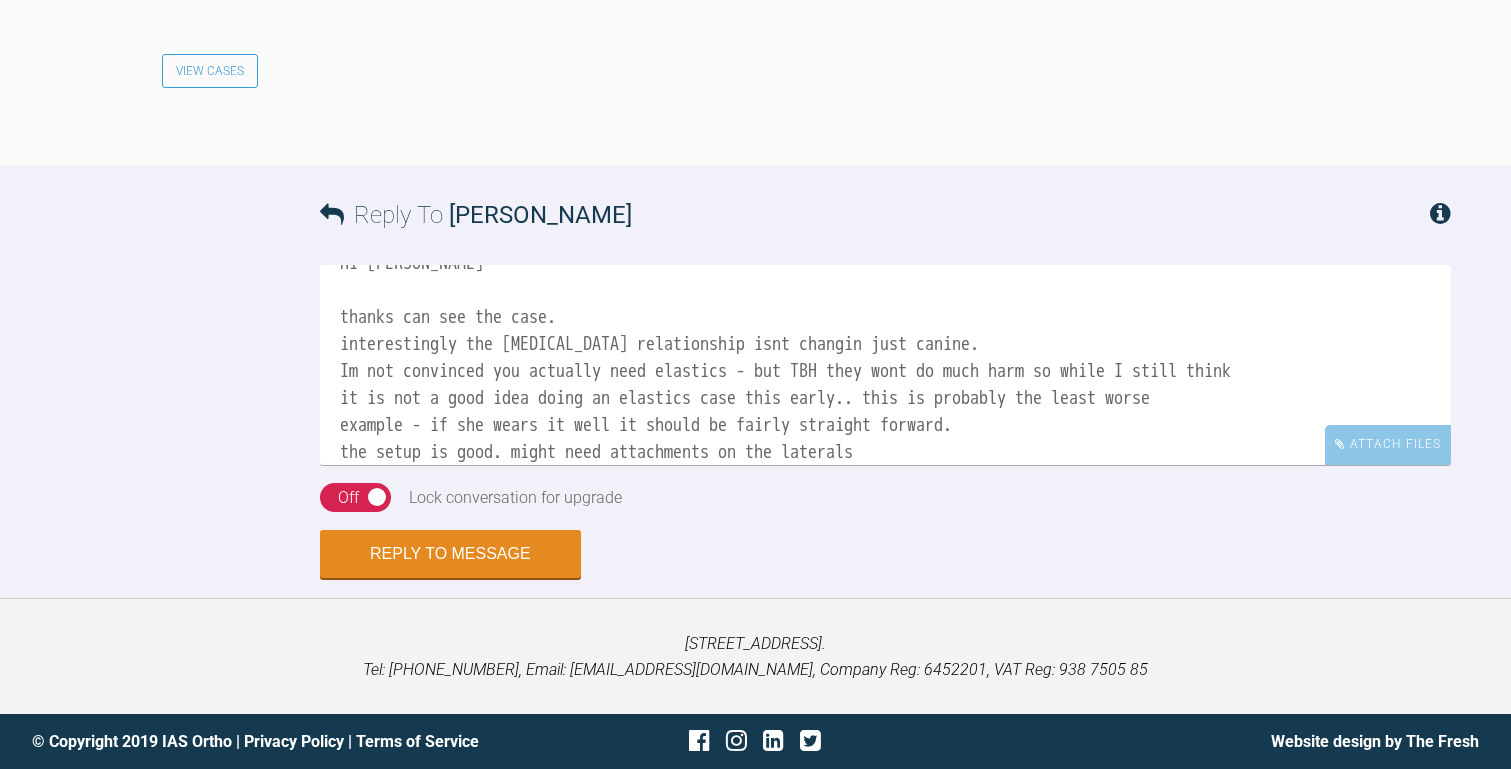 scroll, scrollTop: 40, scrollLeft: 0, axis: vertical 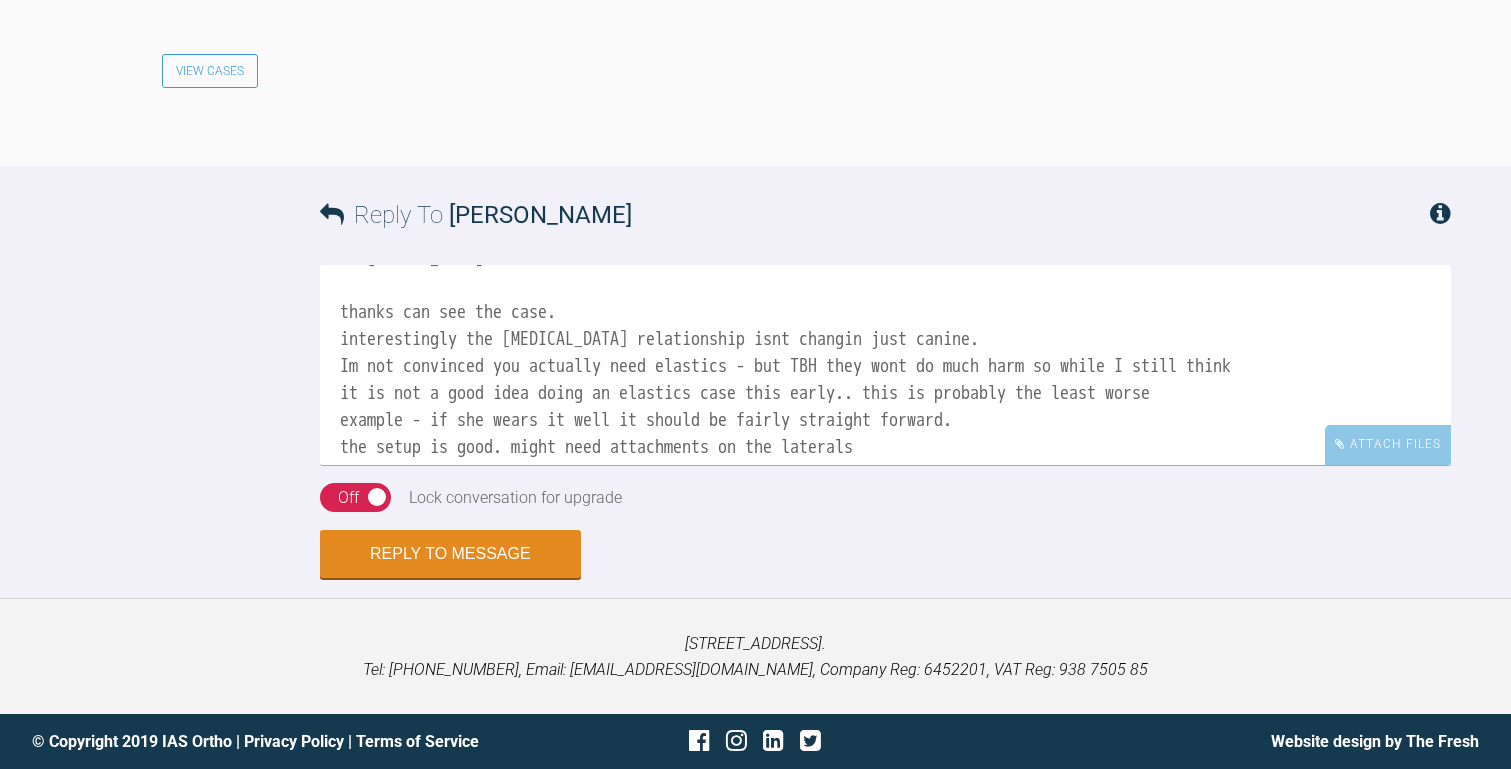 click on "Hi [PERSON_NAME]
thanks can see the case.
interestingly the [MEDICAL_DATA] relationship isnt changin just canine.
Im not convinced you actually need elastics - but TBH they wont do much harm so while I still think
it is not a good idea doing an elastics case this early.. this is probably the least worse
example - if she wears it well it should be fairly straight forward.
the setup is good. might need attachments on the laterals
if you treat the case go unlimited aligners so you can correct mid course / refine if needed." at bounding box center (885, 365) 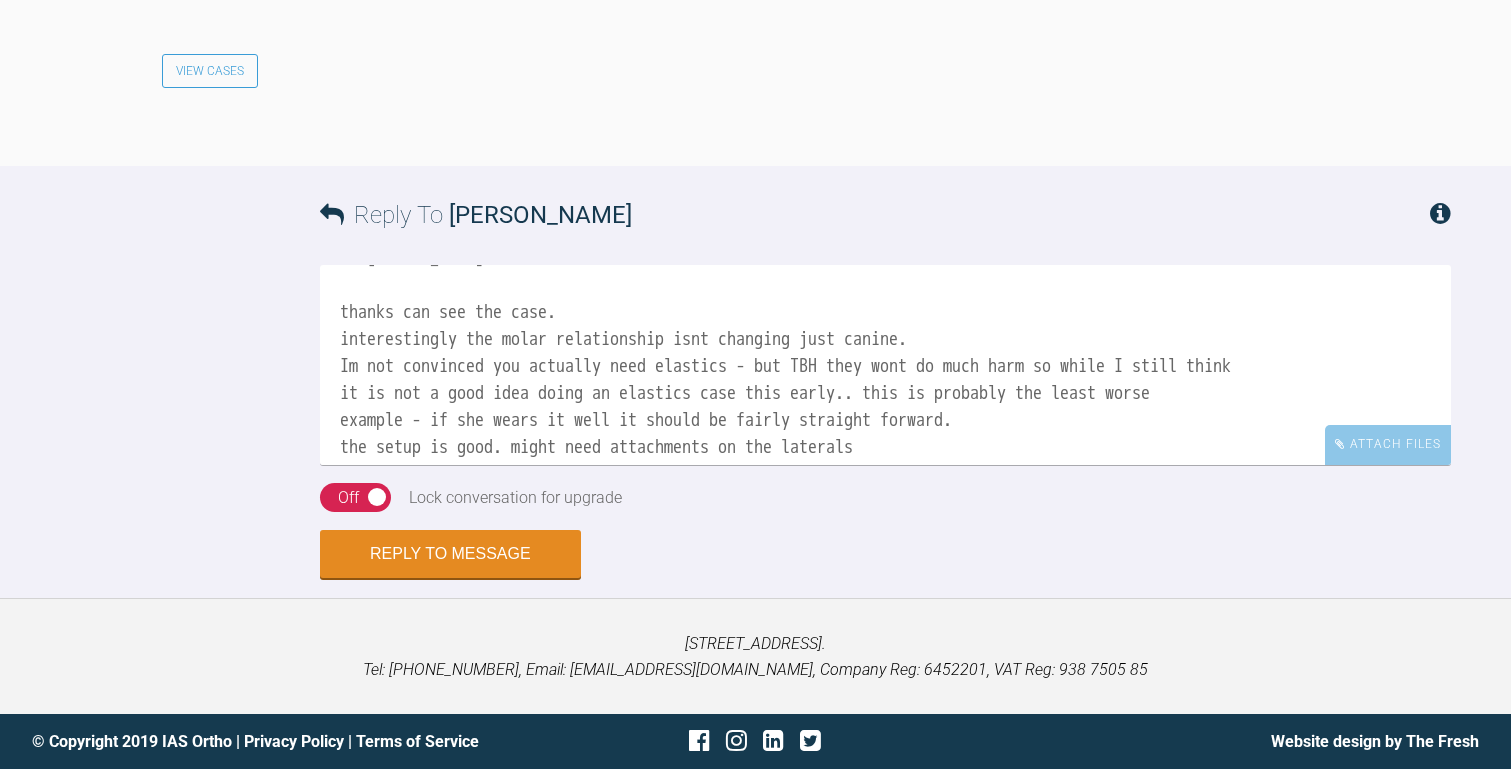 click on "Hi [PERSON_NAME]
thanks can see the case.
interestingly the molar relationship isnt changing just canine.
Im not convinced you actually need elastics - but TBH they wont do much harm so while I still think
it is not a good idea doing an elastics case this early.. this is probably the least worse
example - if she wears it well it should be fairly straight forward.
the setup is good. might need attachments on the laterals
if you treat the case go unlimited aligners so you can correct mid course / refine if needed." at bounding box center (885, 365) 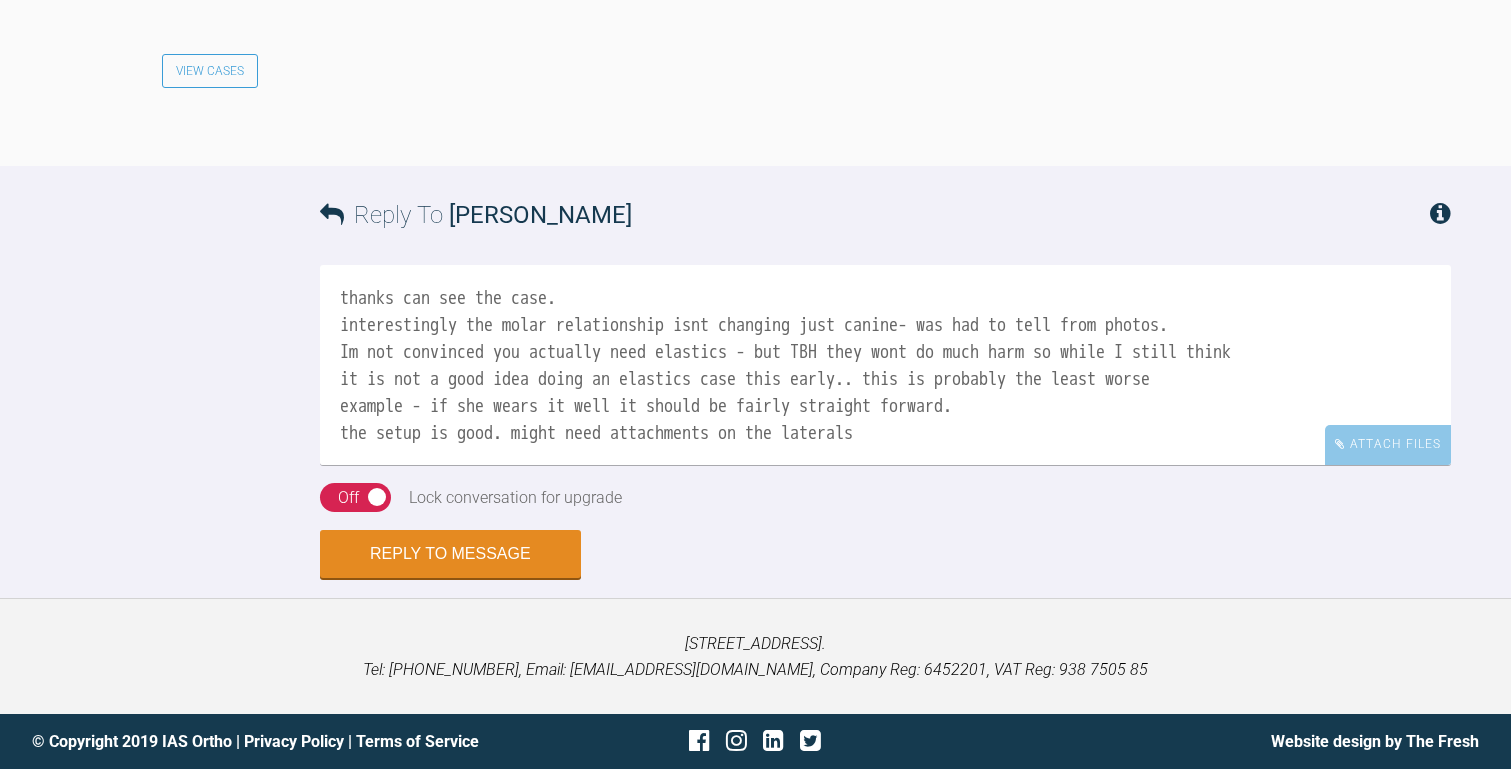 scroll, scrollTop: 69, scrollLeft: 0, axis: vertical 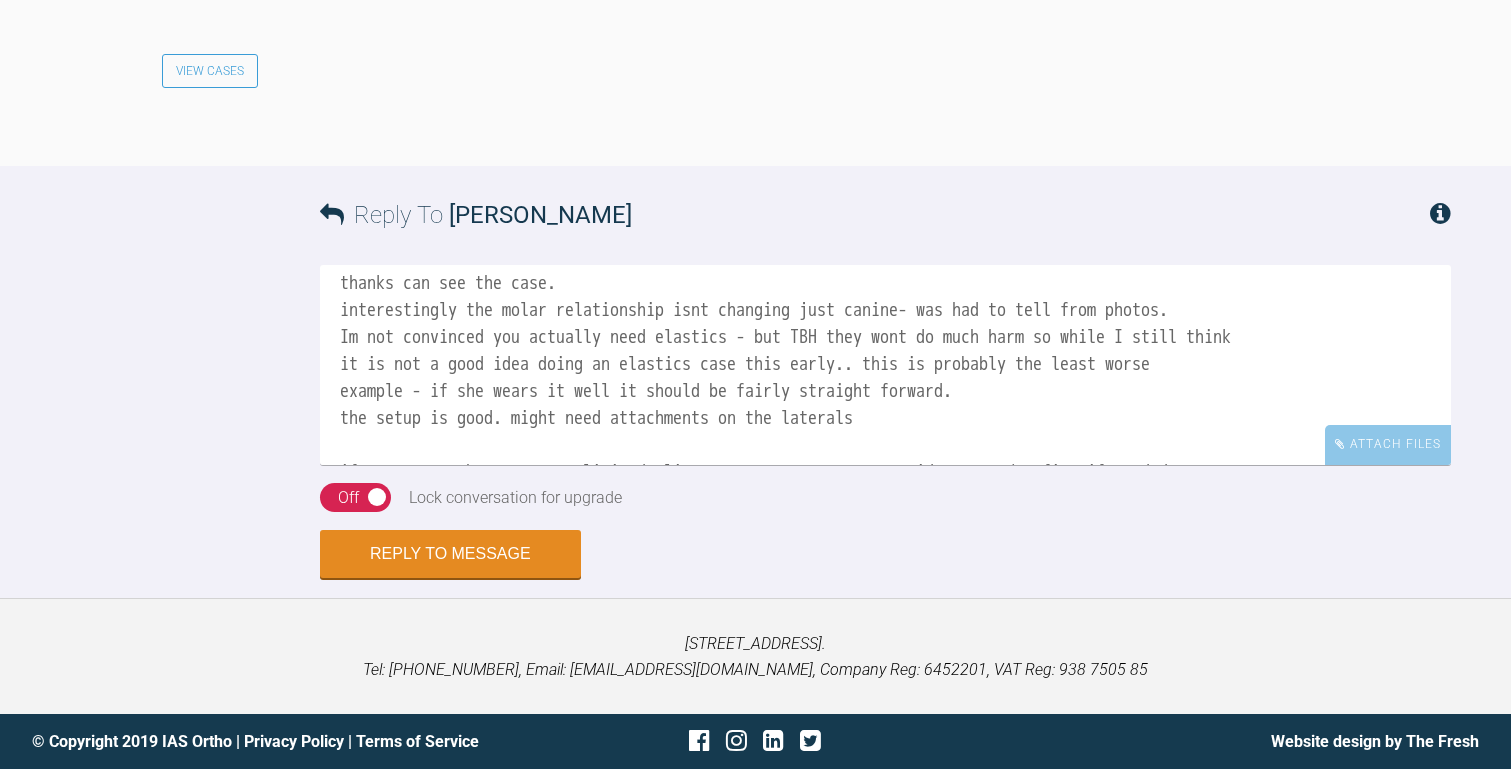 click on "Hi [PERSON_NAME]
thanks can see the case.
interestingly the molar relationship isnt changing just canine- was had to tell from photos.
Im not convinced you actually need elastics - but TBH they wont do much harm so while I still think
it is not a good idea doing an elastics case this early.. this is probably the least worse
example - if she wears it well it should be fairly straight forward.
the setup is good. might need attachments on the laterals
if you treat the case go unlimited aligners so you can correct mid course / refine if needed." at bounding box center [885, 365] 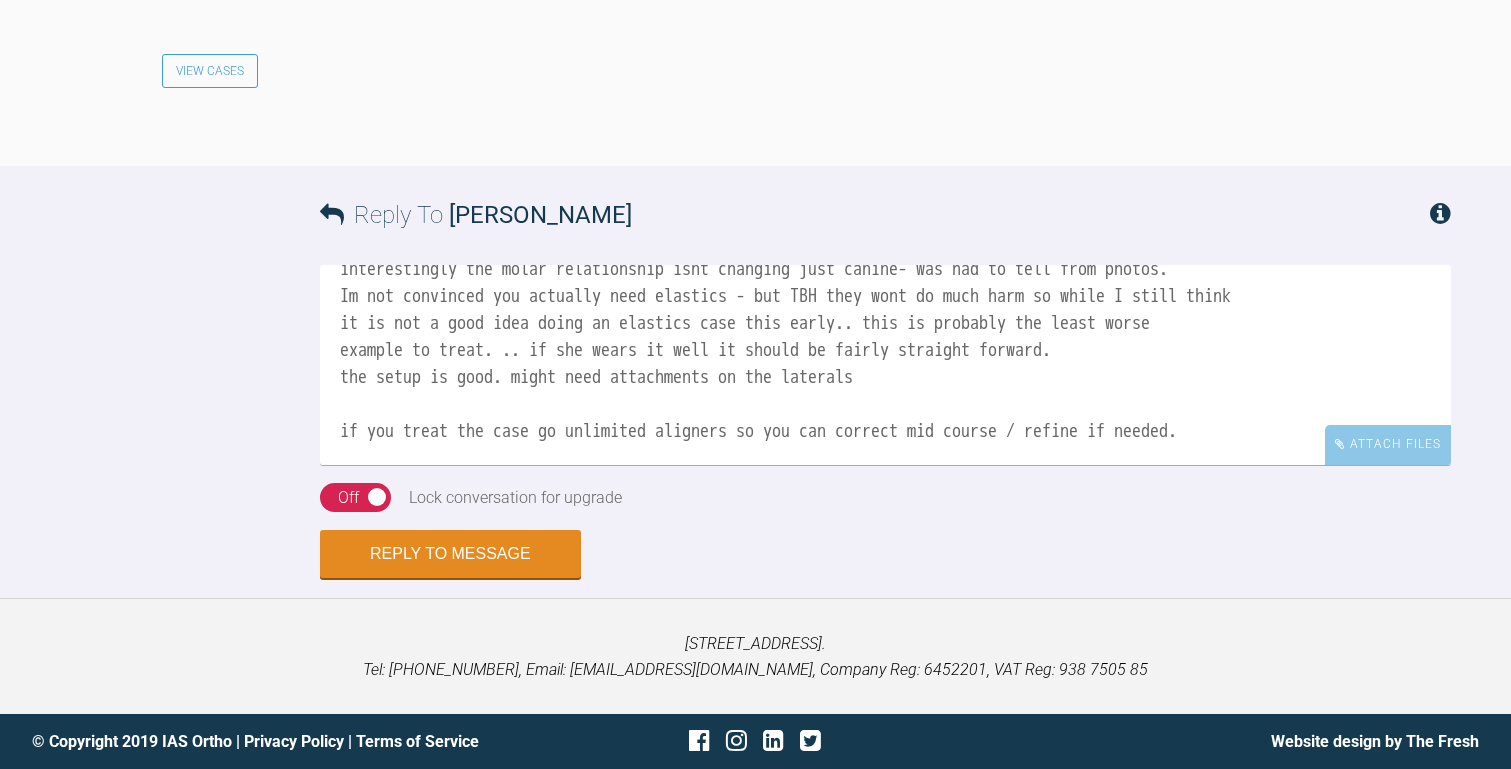 scroll, scrollTop: 162, scrollLeft: 0, axis: vertical 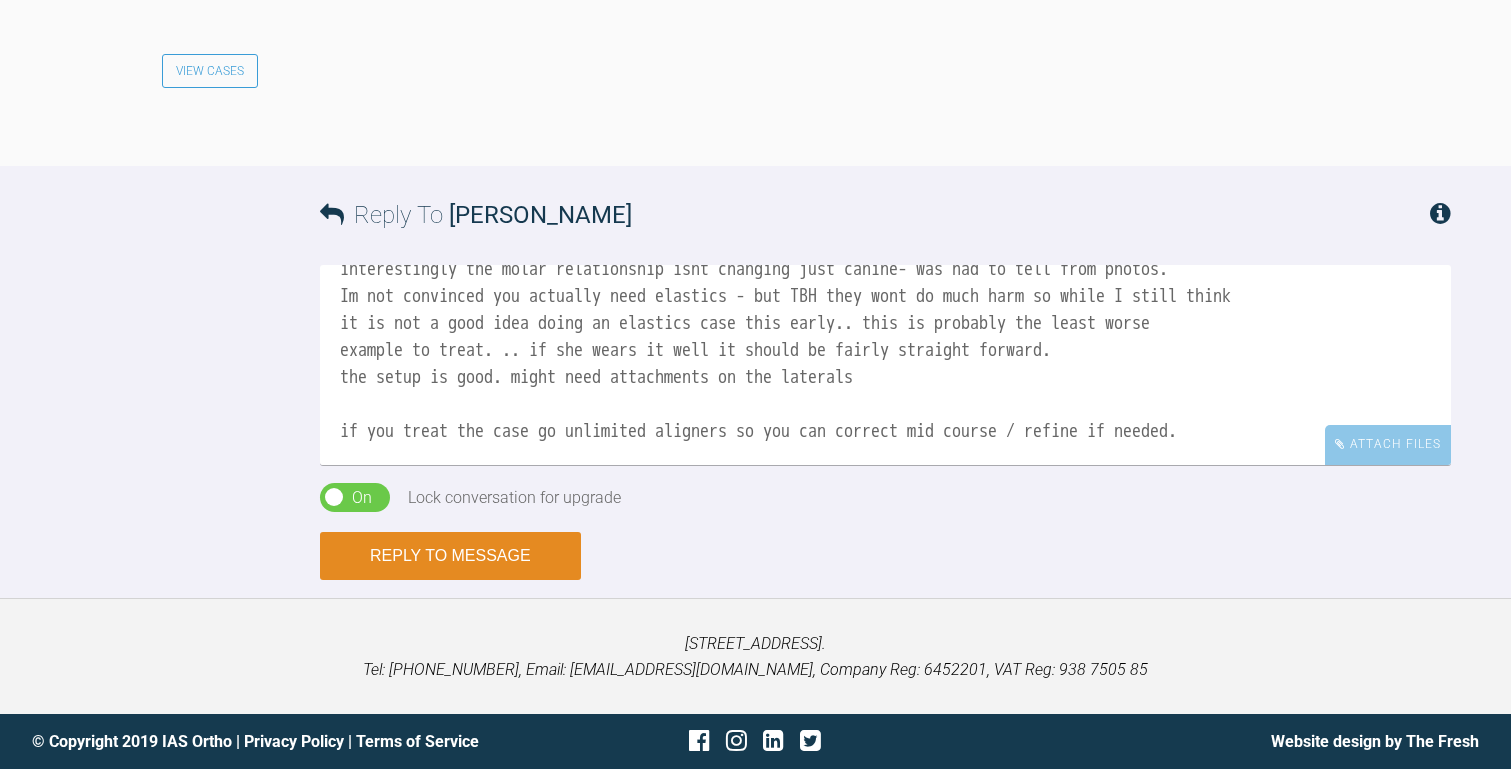 click on "Reply to Message" at bounding box center [450, 556] 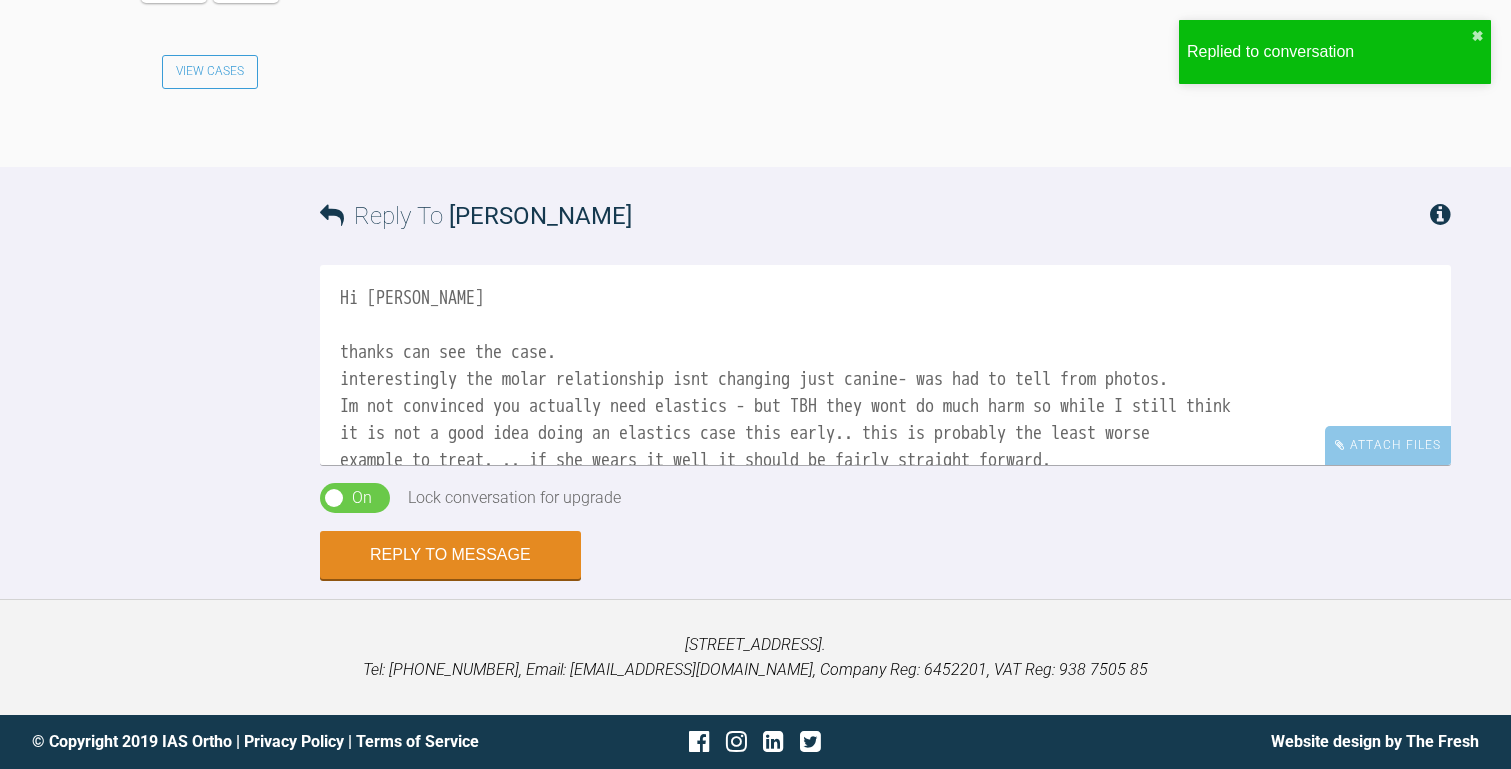 scroll, scrollTop: 7086, scrollLeft: 0, axis: vertical 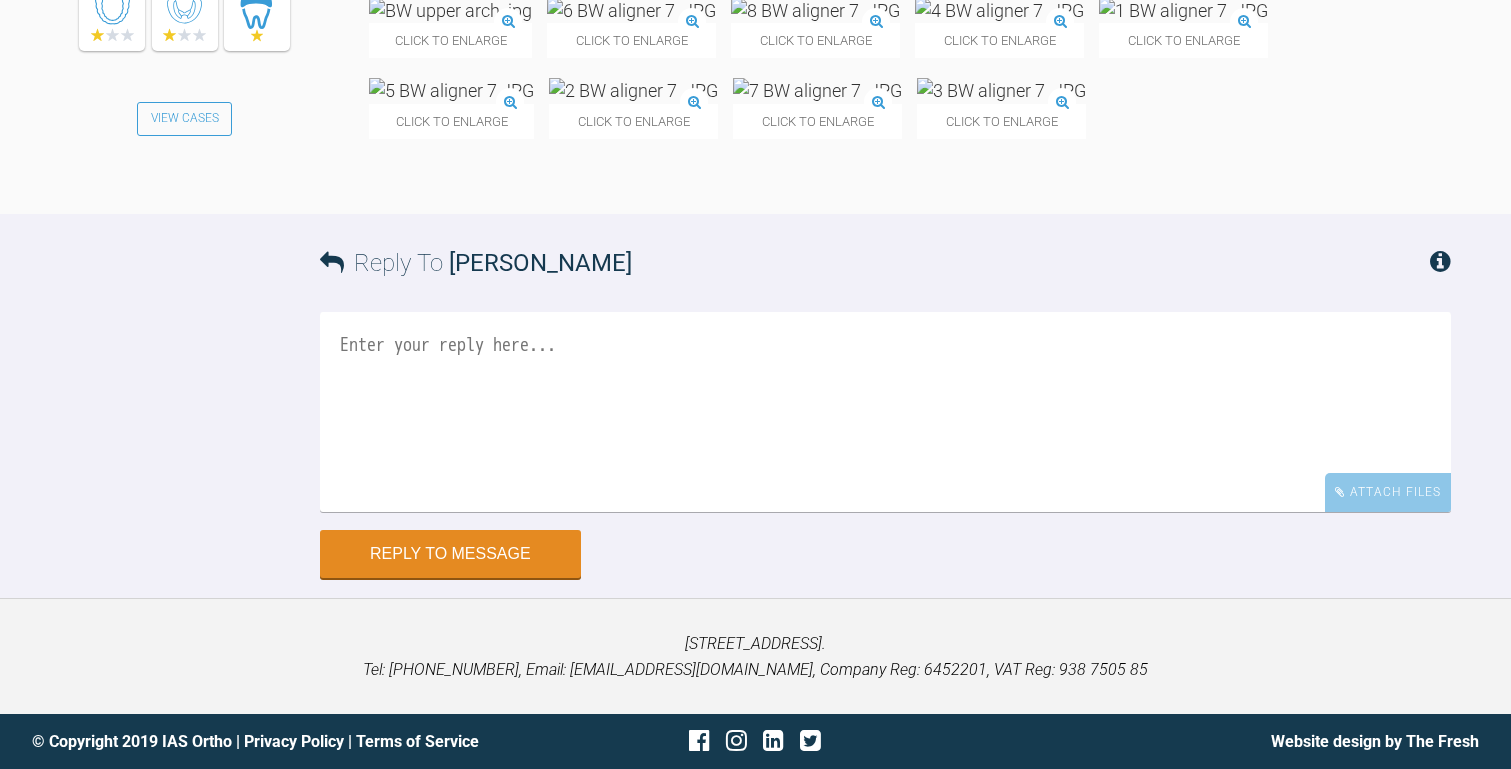 click at bounding box center (817, 90) 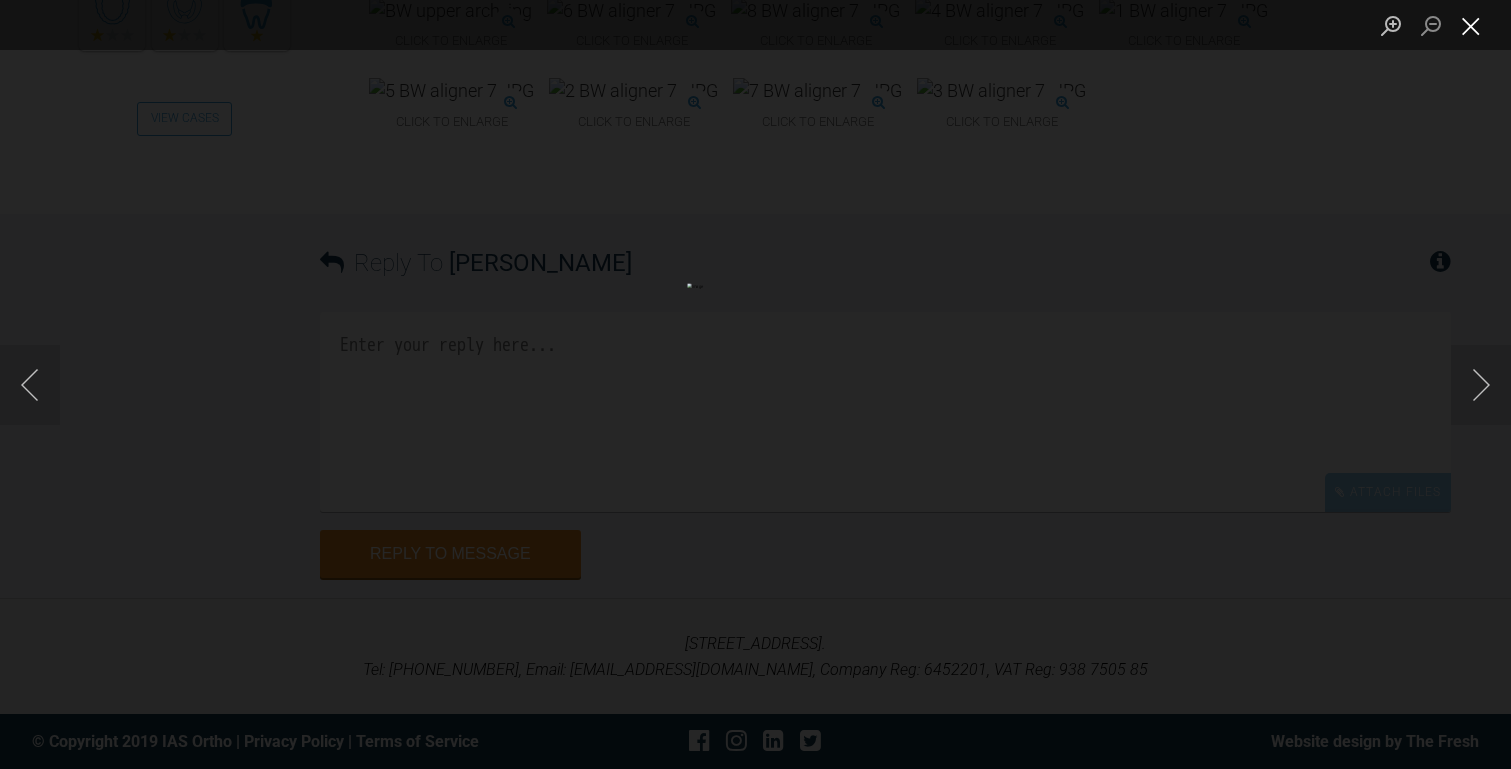click at bounding box center (1471, 25) 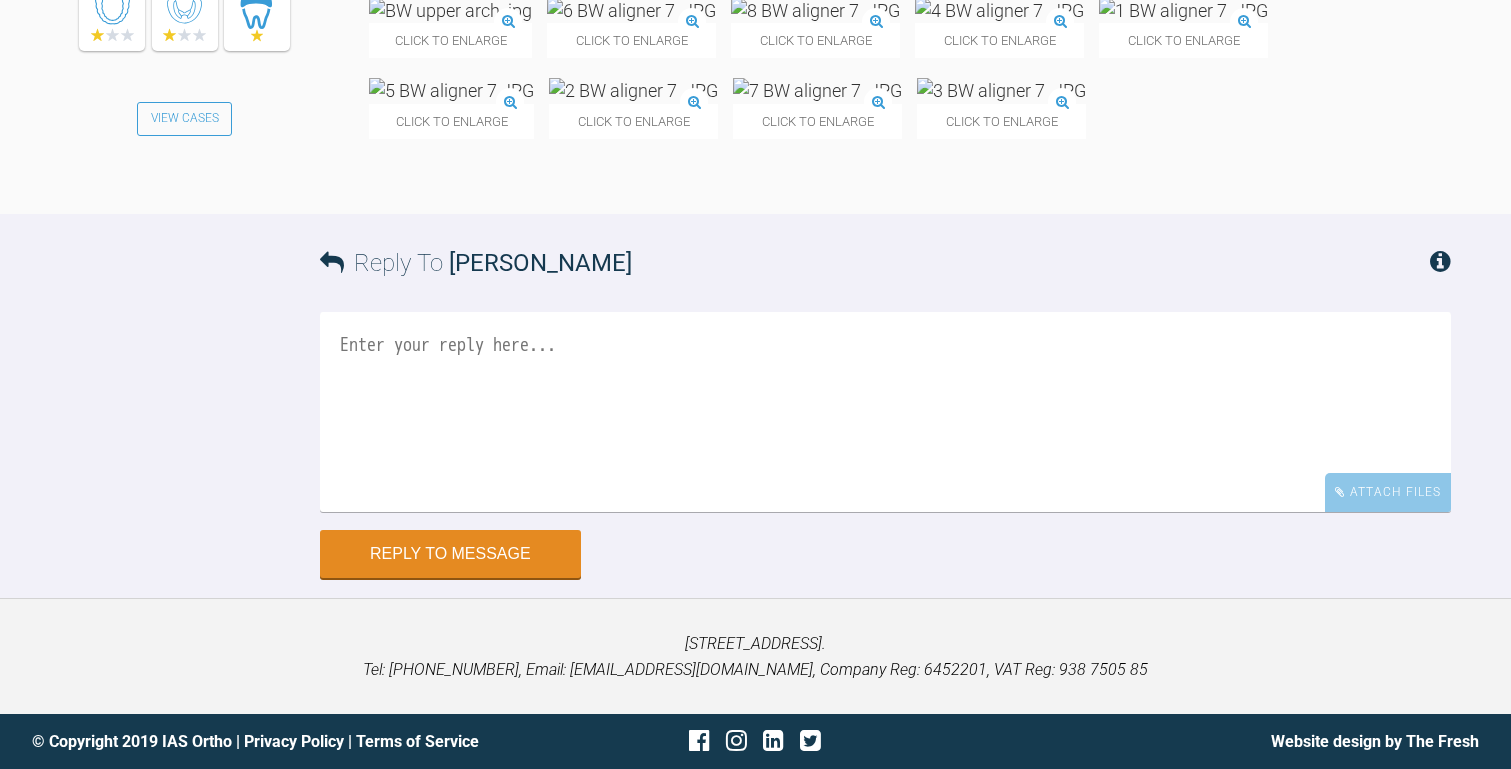 click at bounding box center [815, 10] 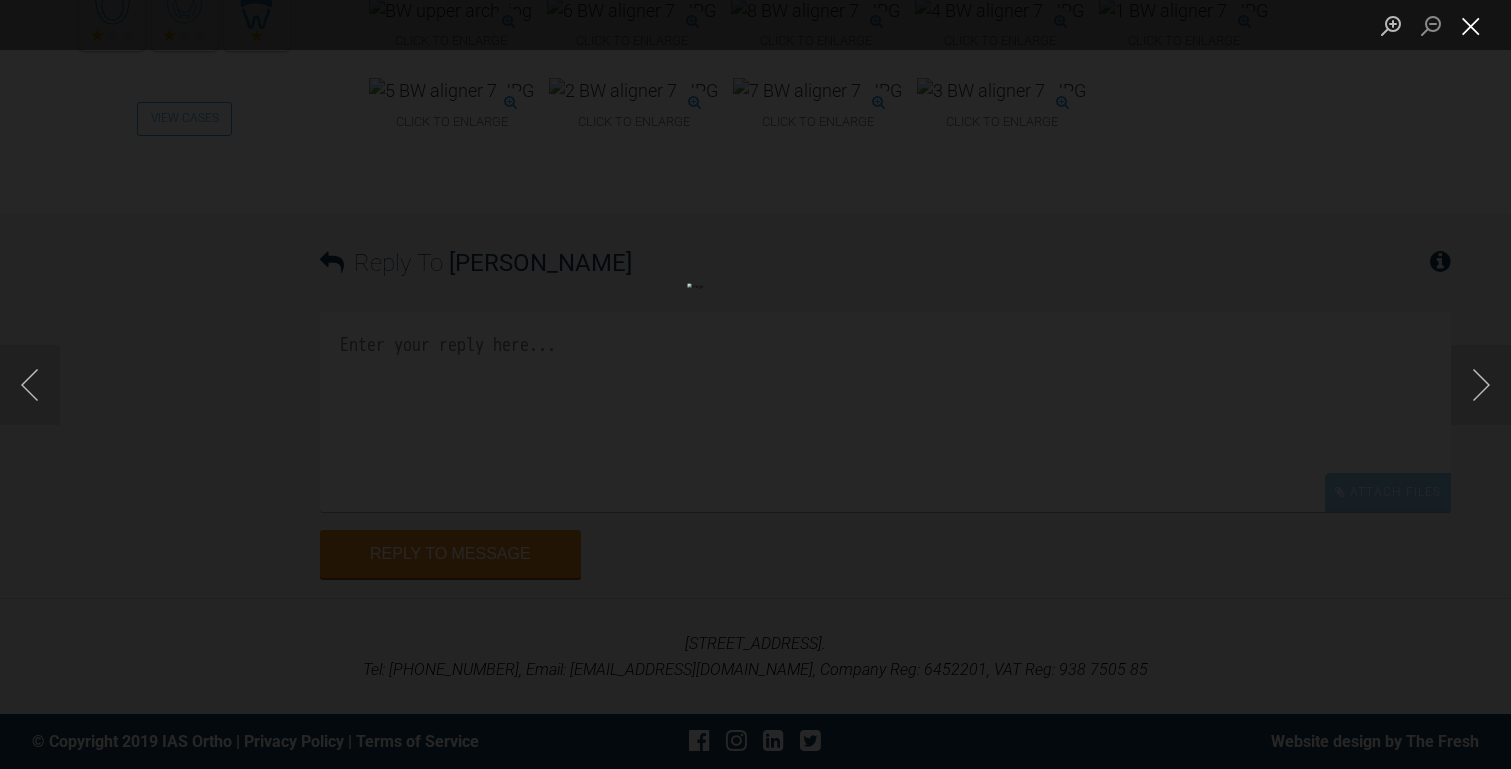 click at bounding box center (1471, 25) 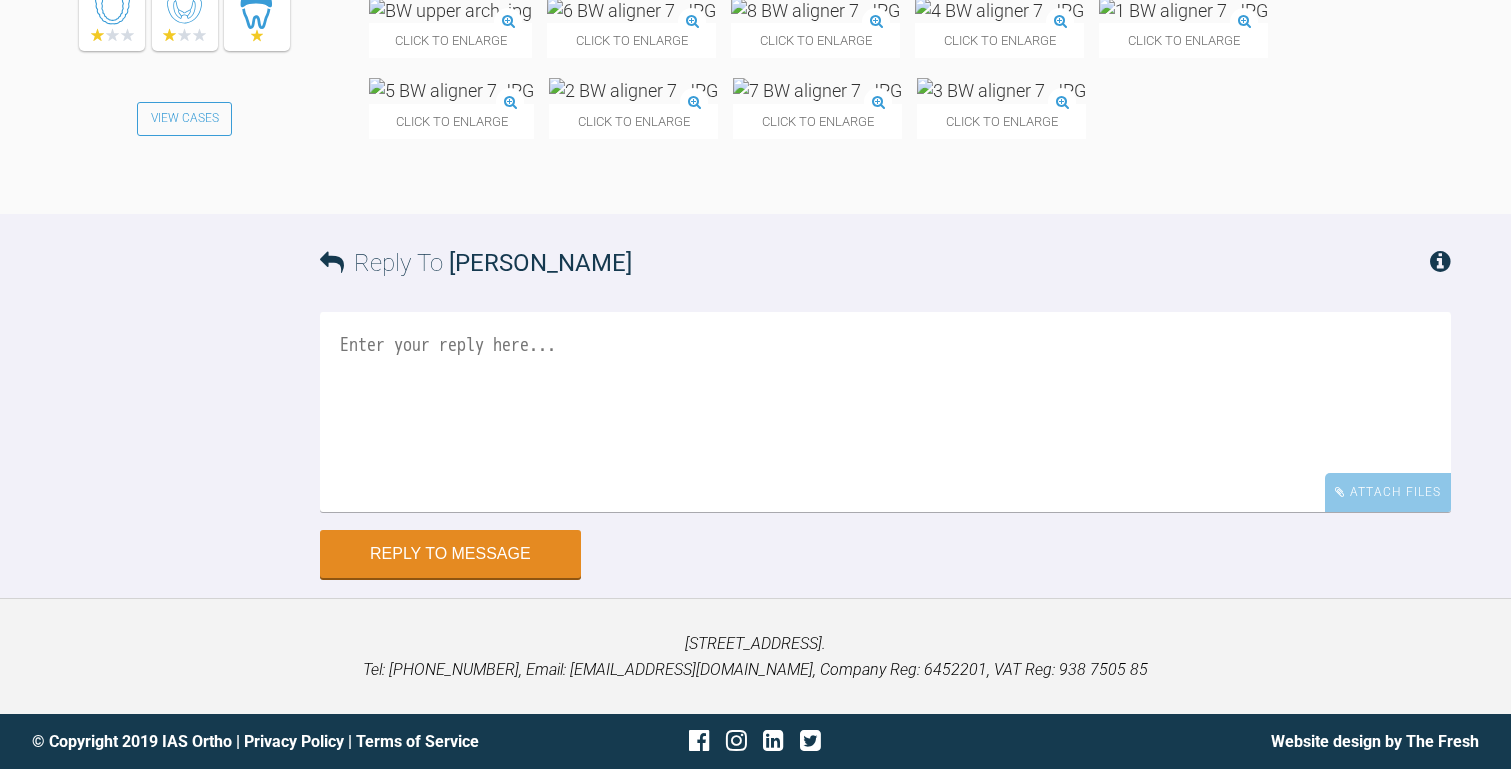 scroll, scrollTop: 22243, scrollLeft: 0, axis: vertical 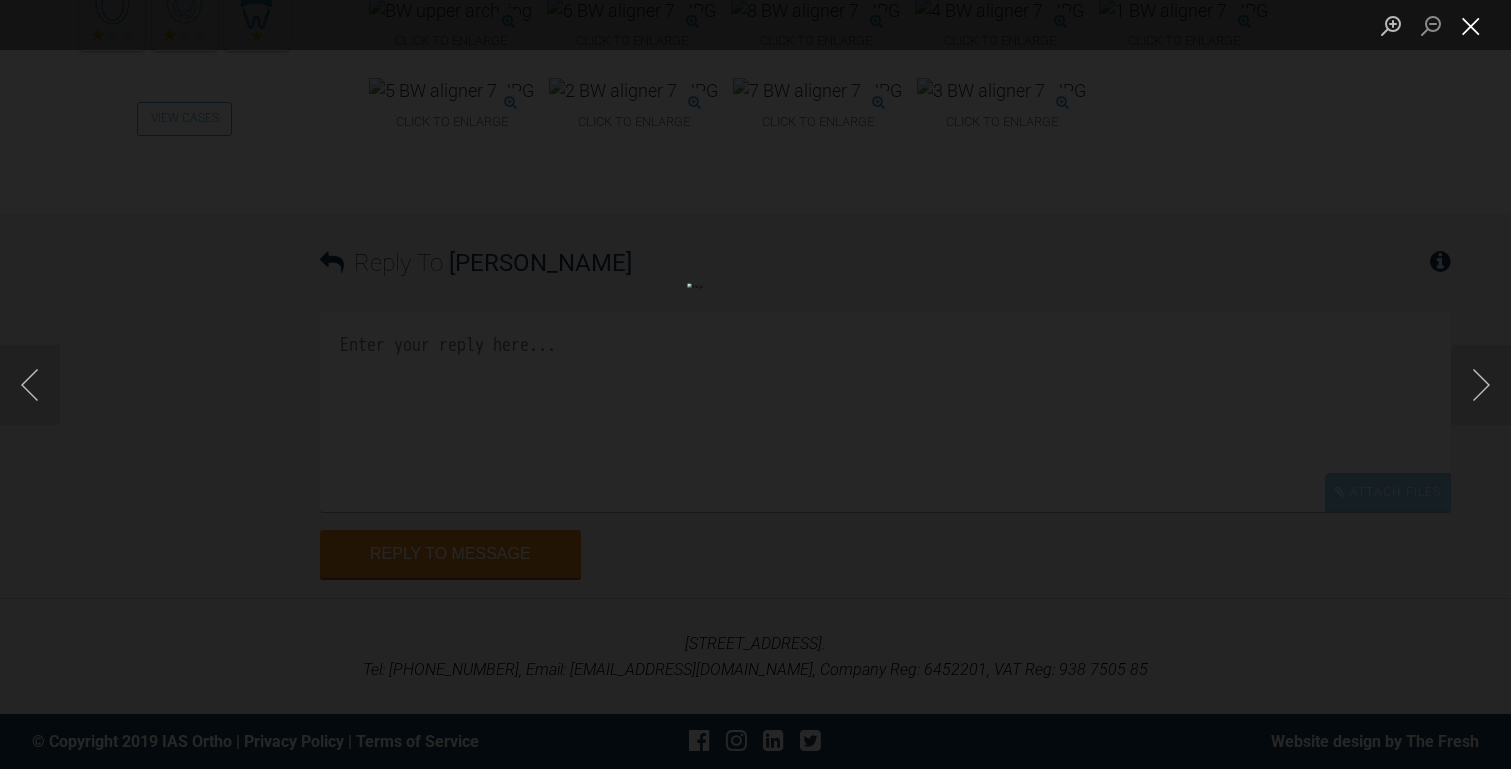 click at bounding box center (1471, 25) 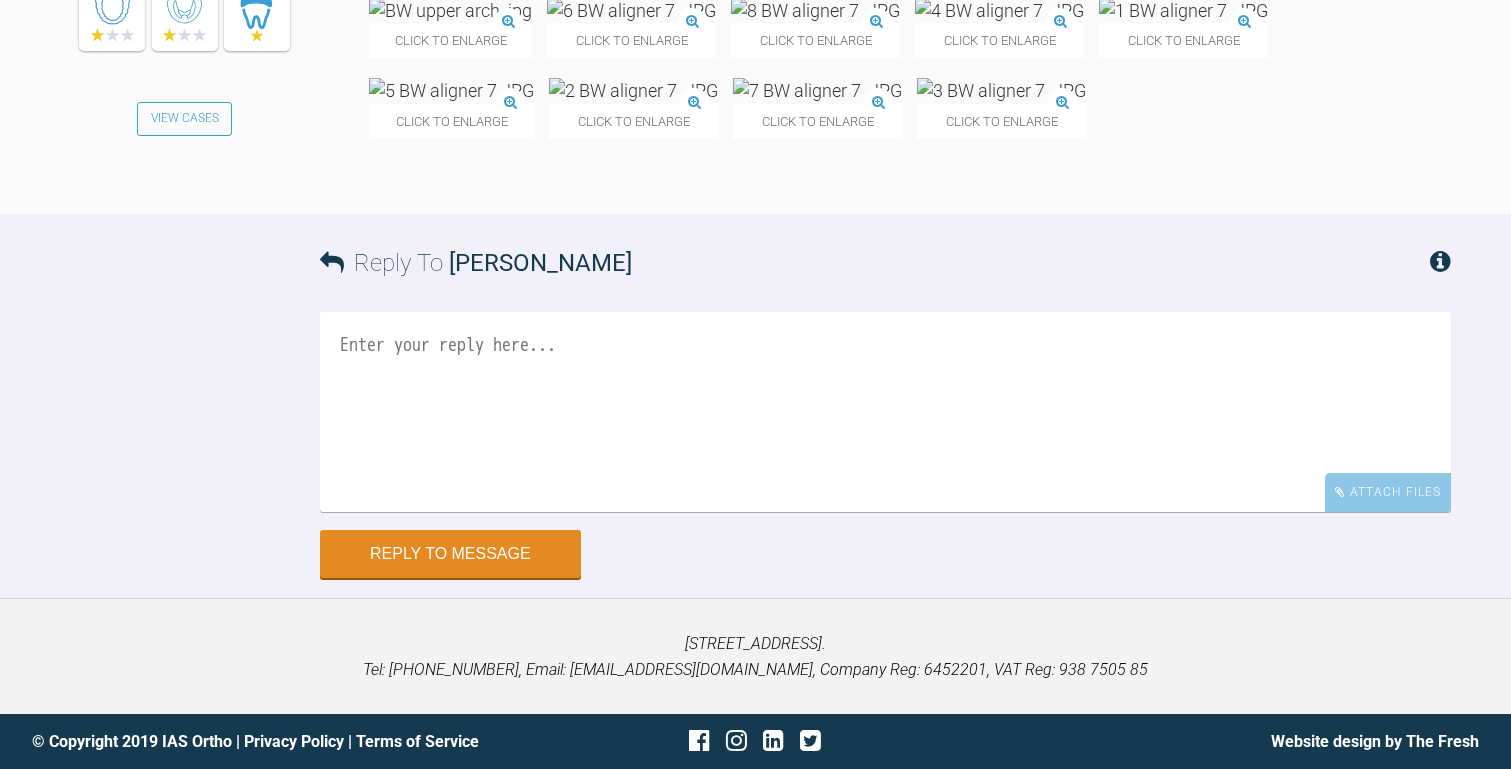 click at bounding box center (633, -1426) 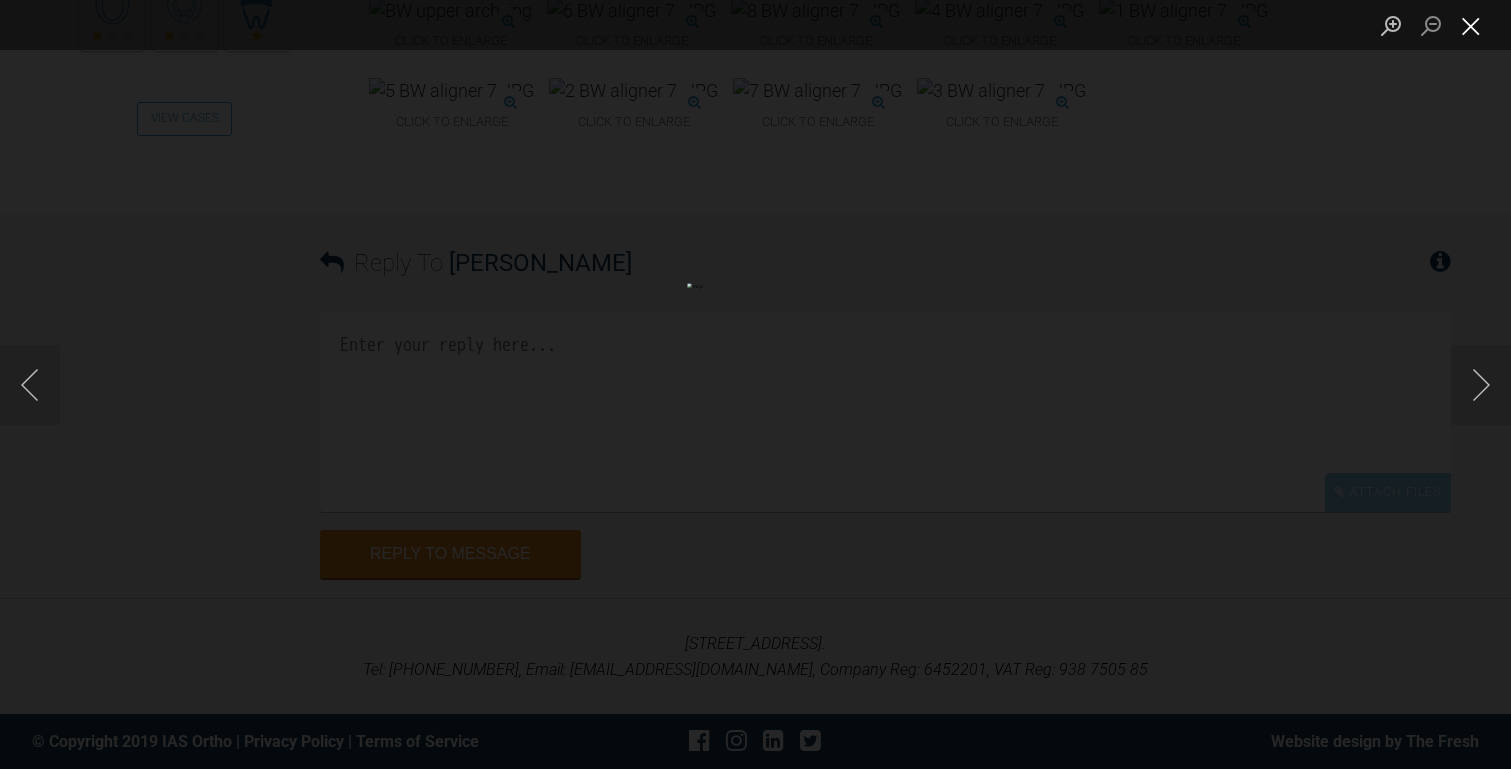 click at bounding box center (1471, 25) 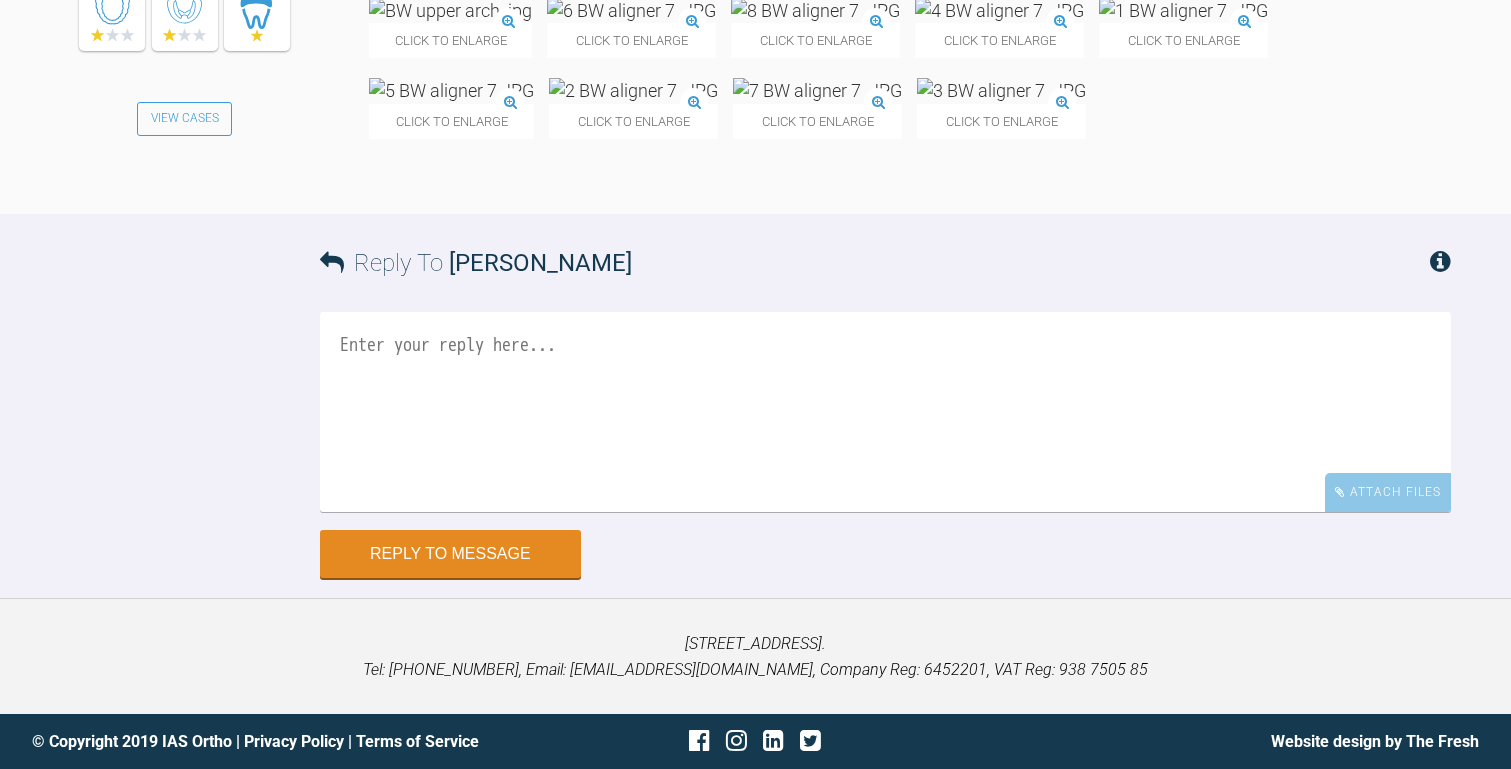 scroll, scrollTop: 23735, scrollLeft: 0, axis: vertical 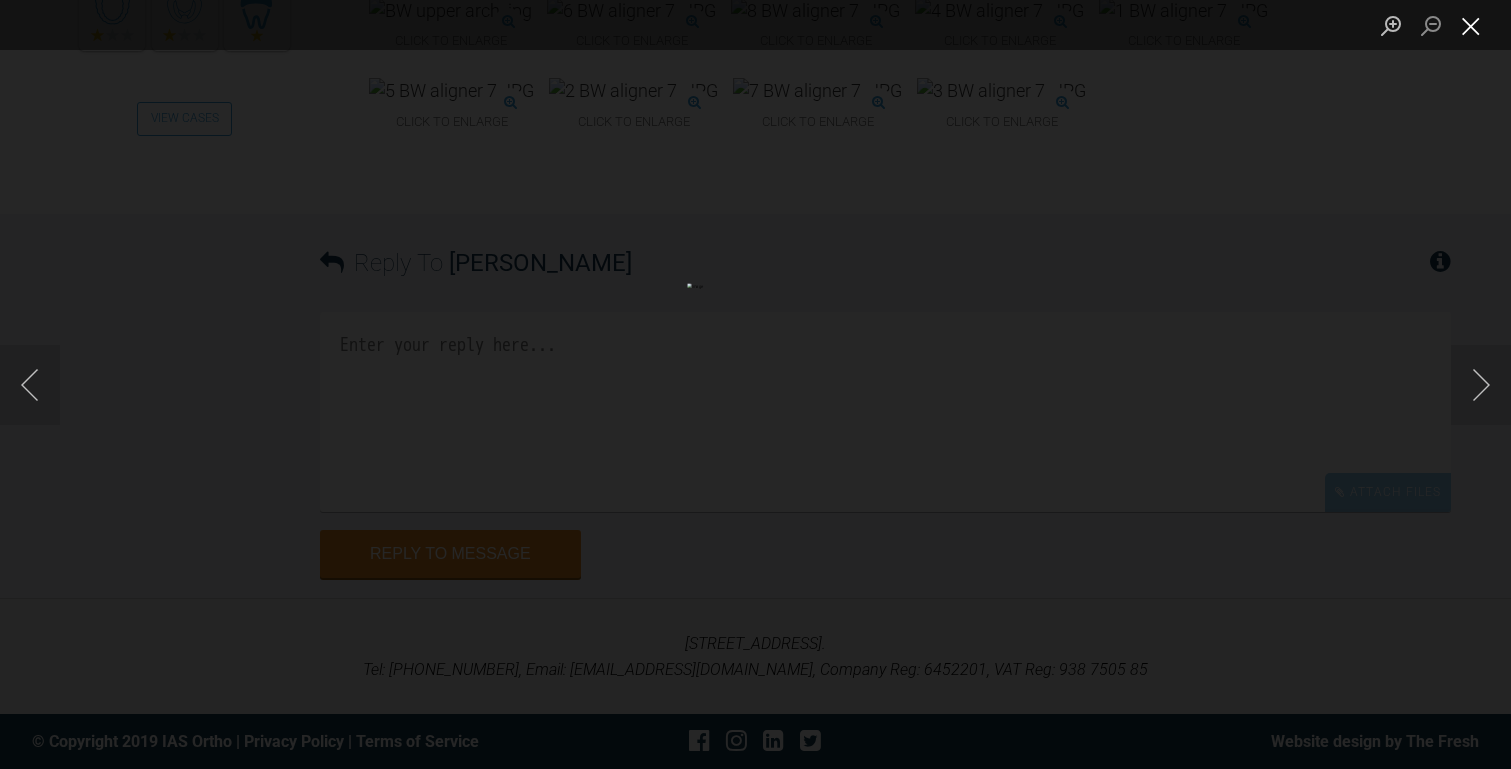 click at bounding box center [1471, 25] 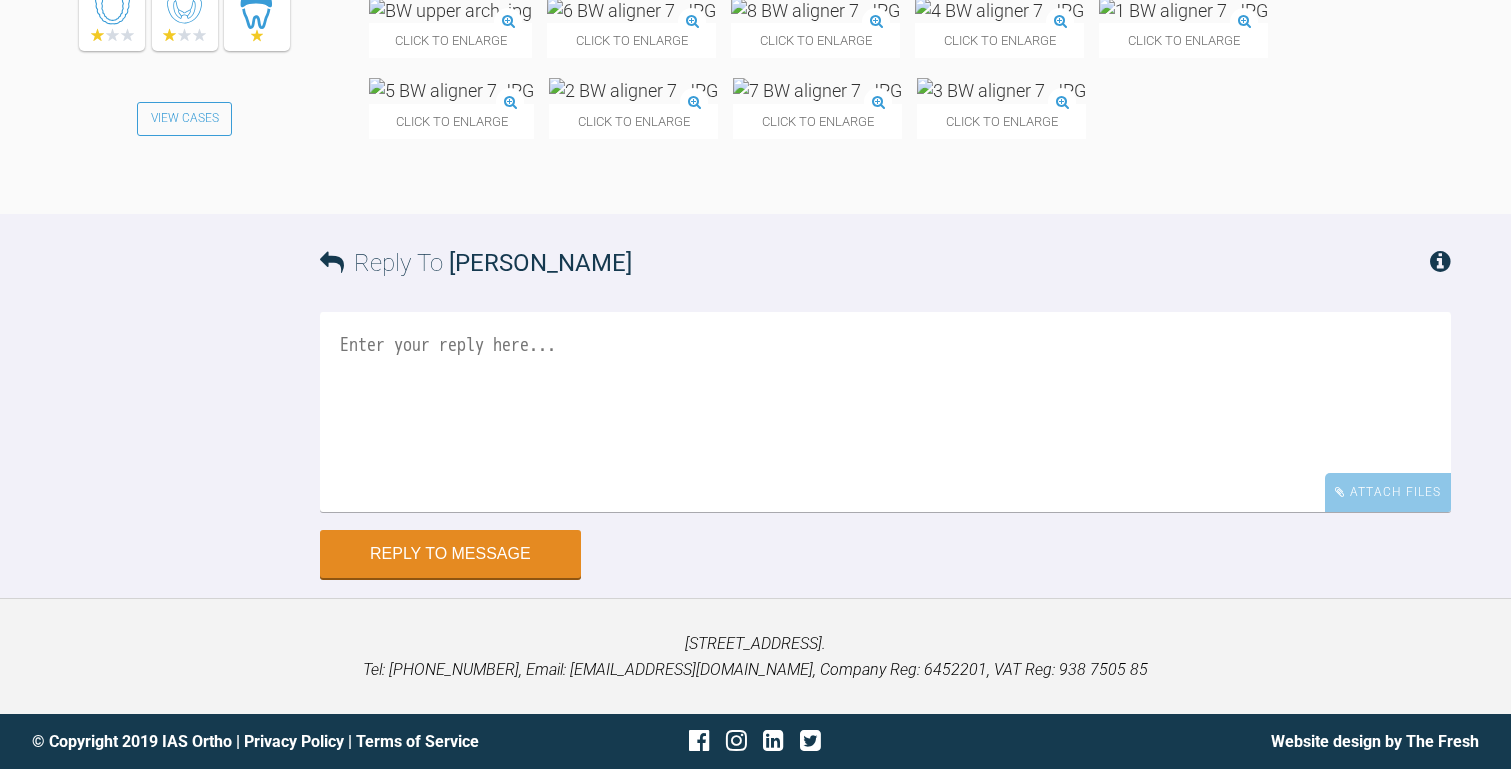 scroll, scrollTop: 23870, scrollLeft: 0, axis: vertical 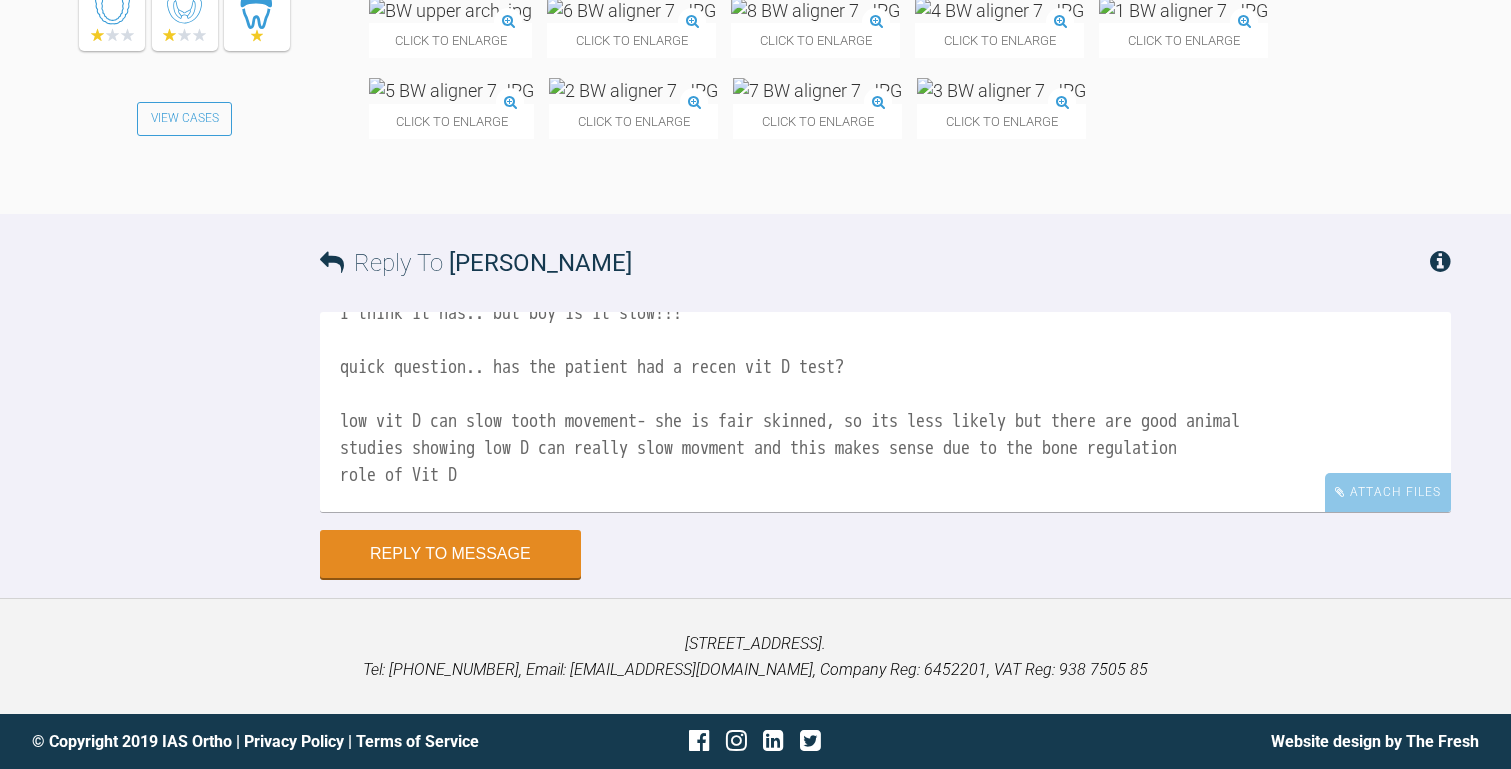 click on "I think it has.. but boy is it slow!!!
quick question.. has the patient had a recen vit D test?
low vit D can slow tooth movement- she is fair skinned, so its less likely but there are good animal
studies showing low D can really slow movment and this makes sense due to the bone regulation
role of Vit D
tif" at bounding box center (885, 412) 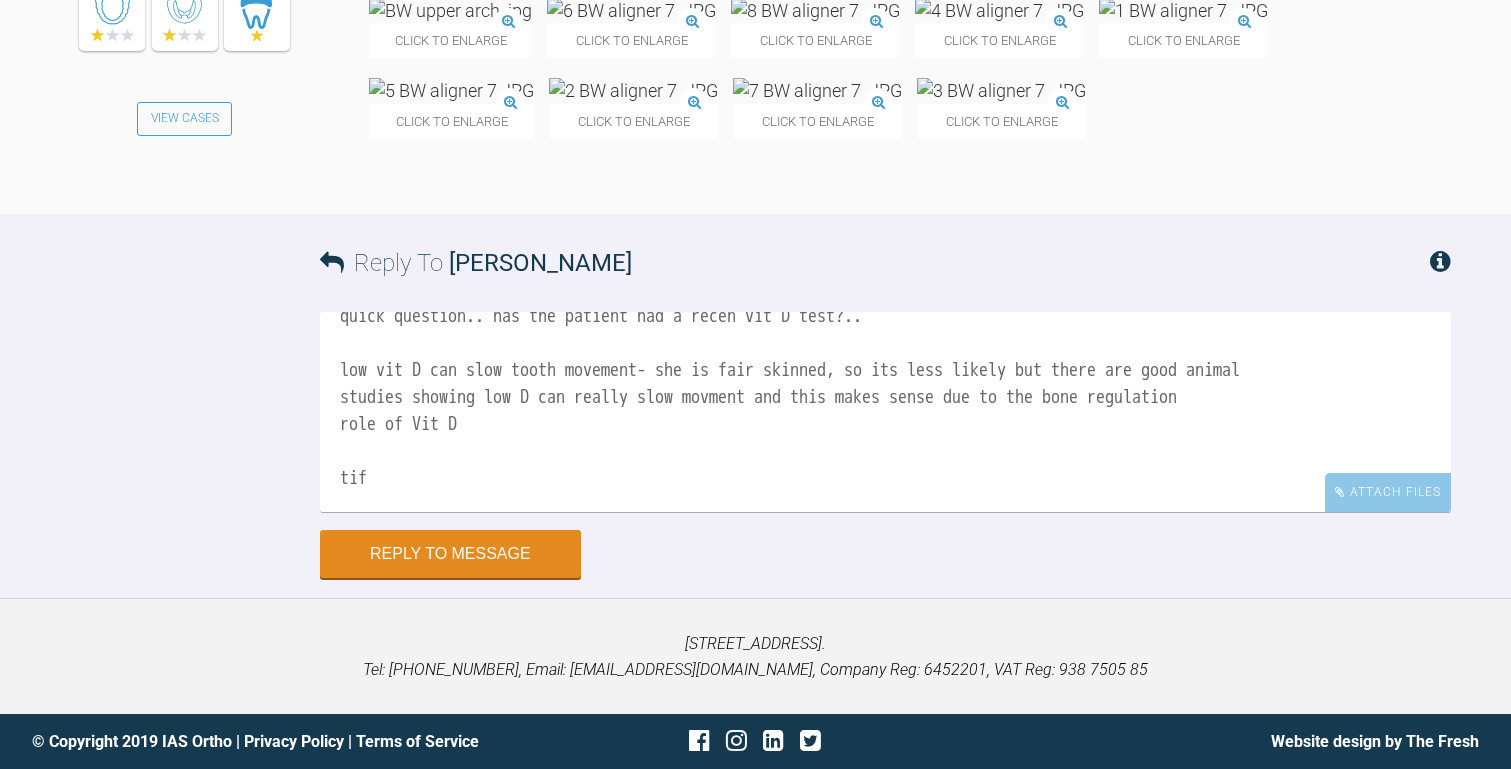 scroll, scrollTop: 135, scrollLeft: 0, axis: vertical 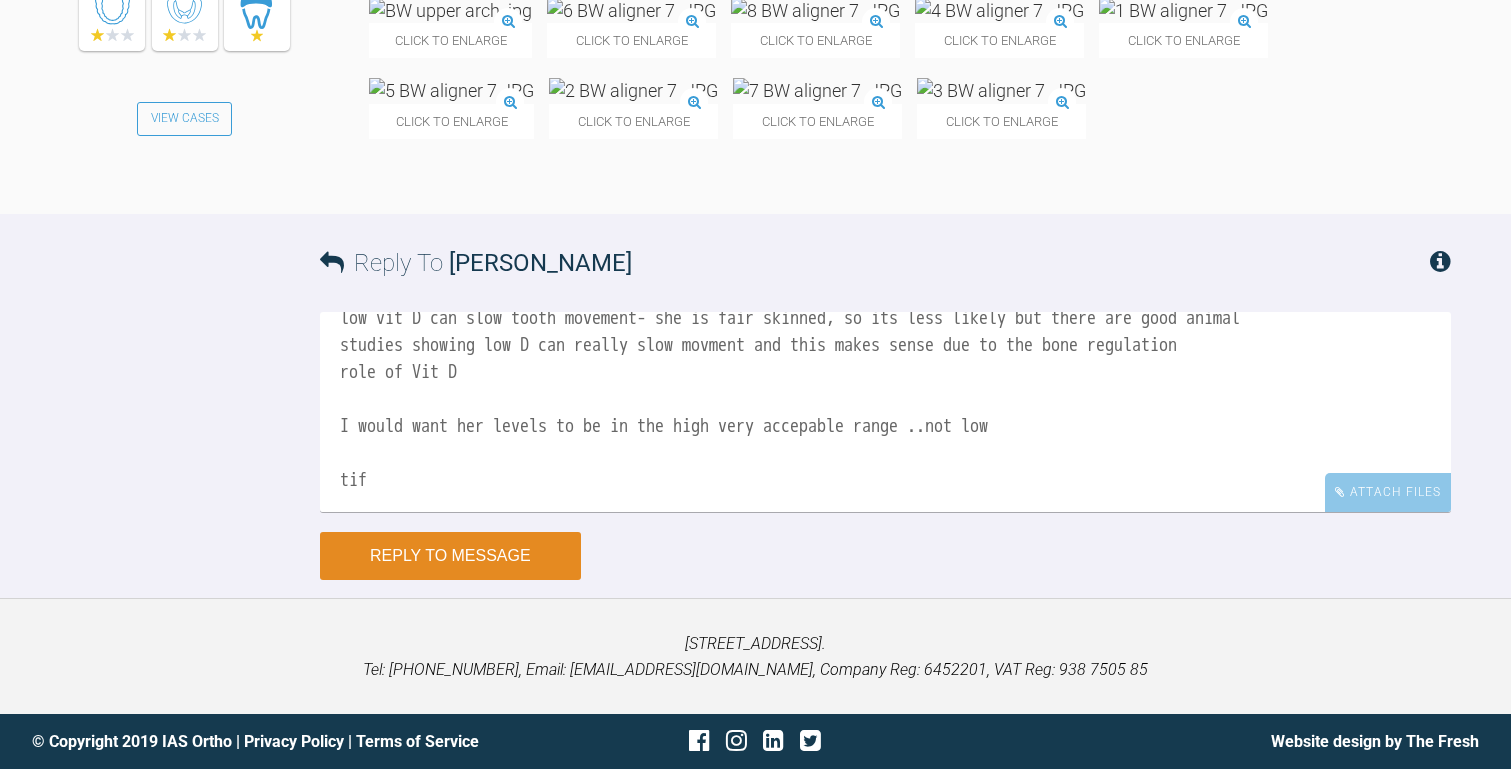 type on "I think it has.. but boy is it slow!!!
quick question.. has the patient had a recen vit D test?..
low vit D can slow tooth movement- she is fair skinned, so its less likely but there are good animal
studies showing low D can really slow movment and this makes sense due to the bone regulation
role of Vit D
I would want her levels to be in the high very accepable range ..not low
tif" 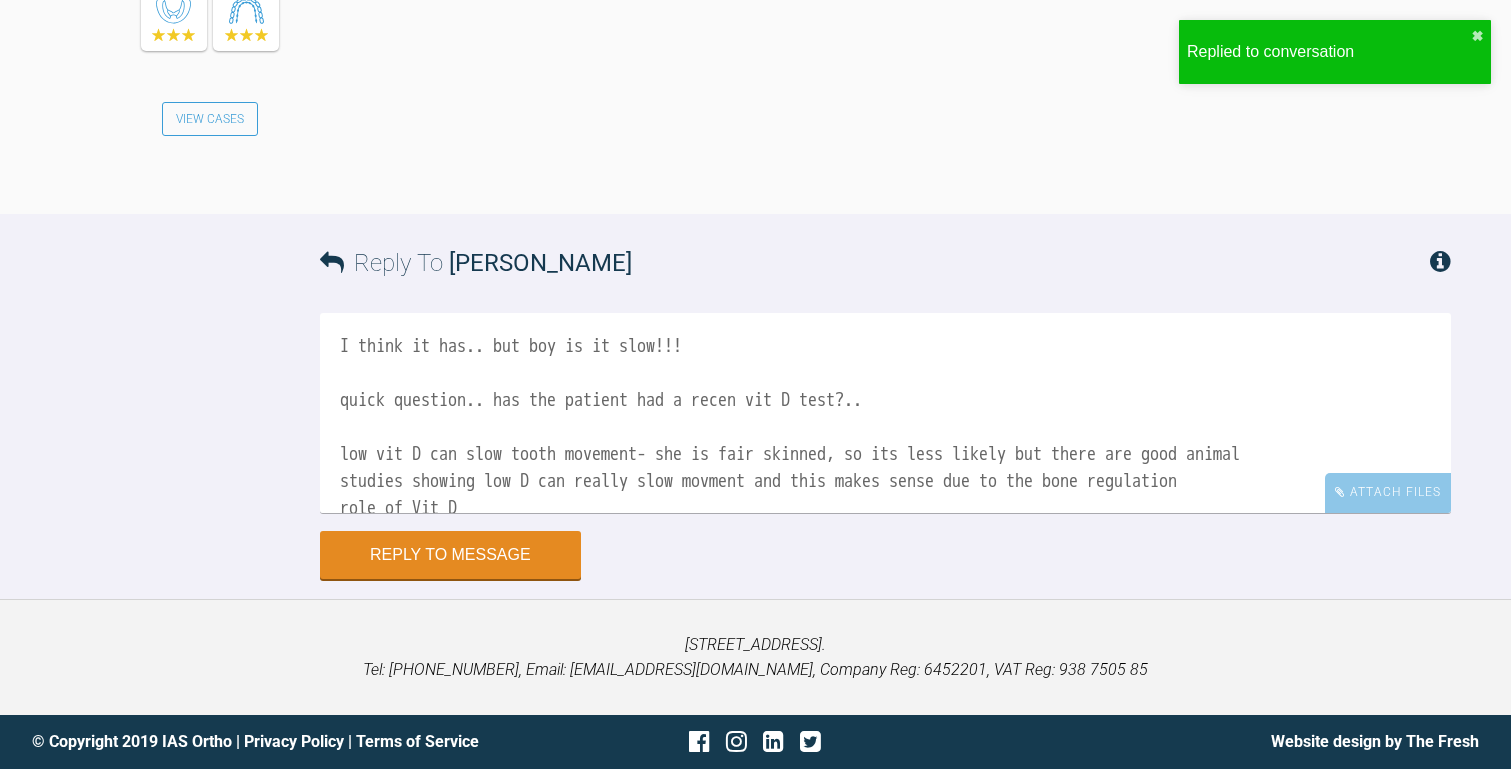 click on "Tif Qureshi View Cases" at bounding box center (240, -79) 